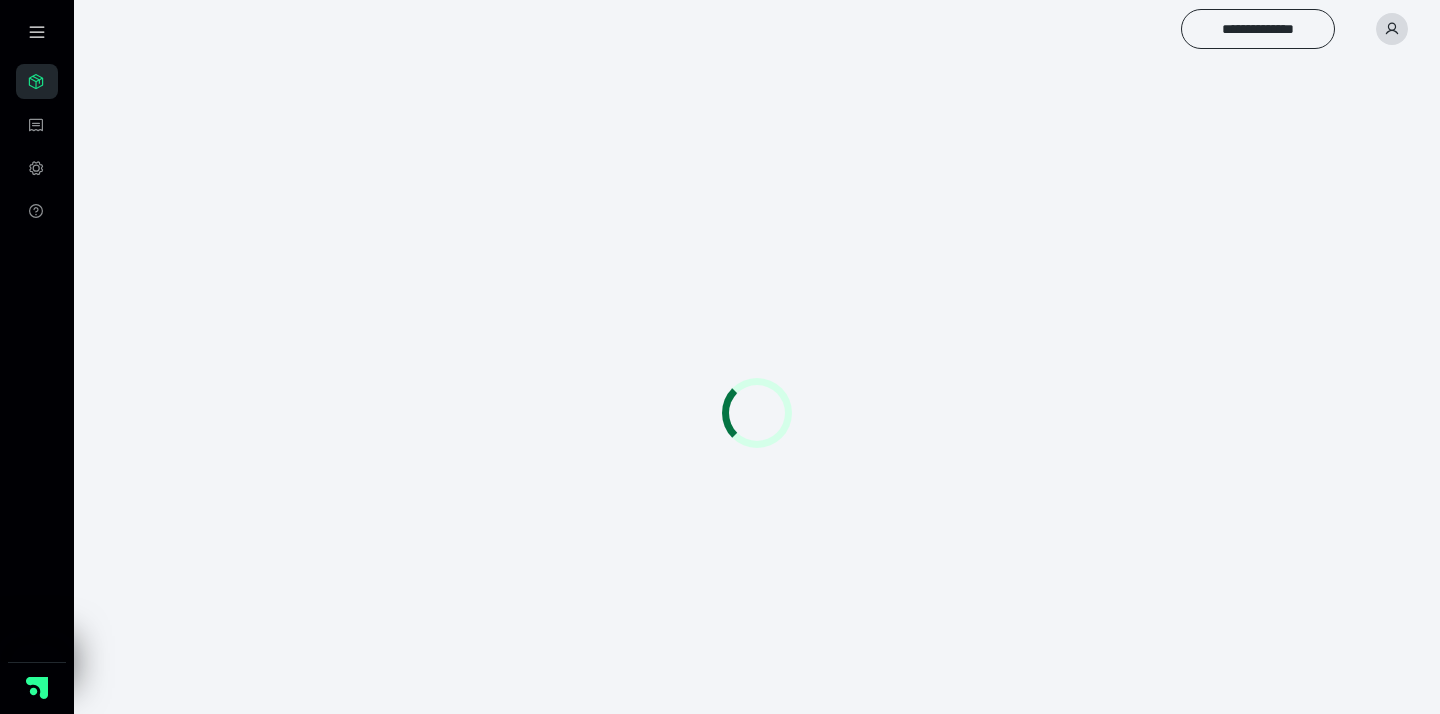 scroll, scrollTop: 0, scrollLeft: 0, axis: both 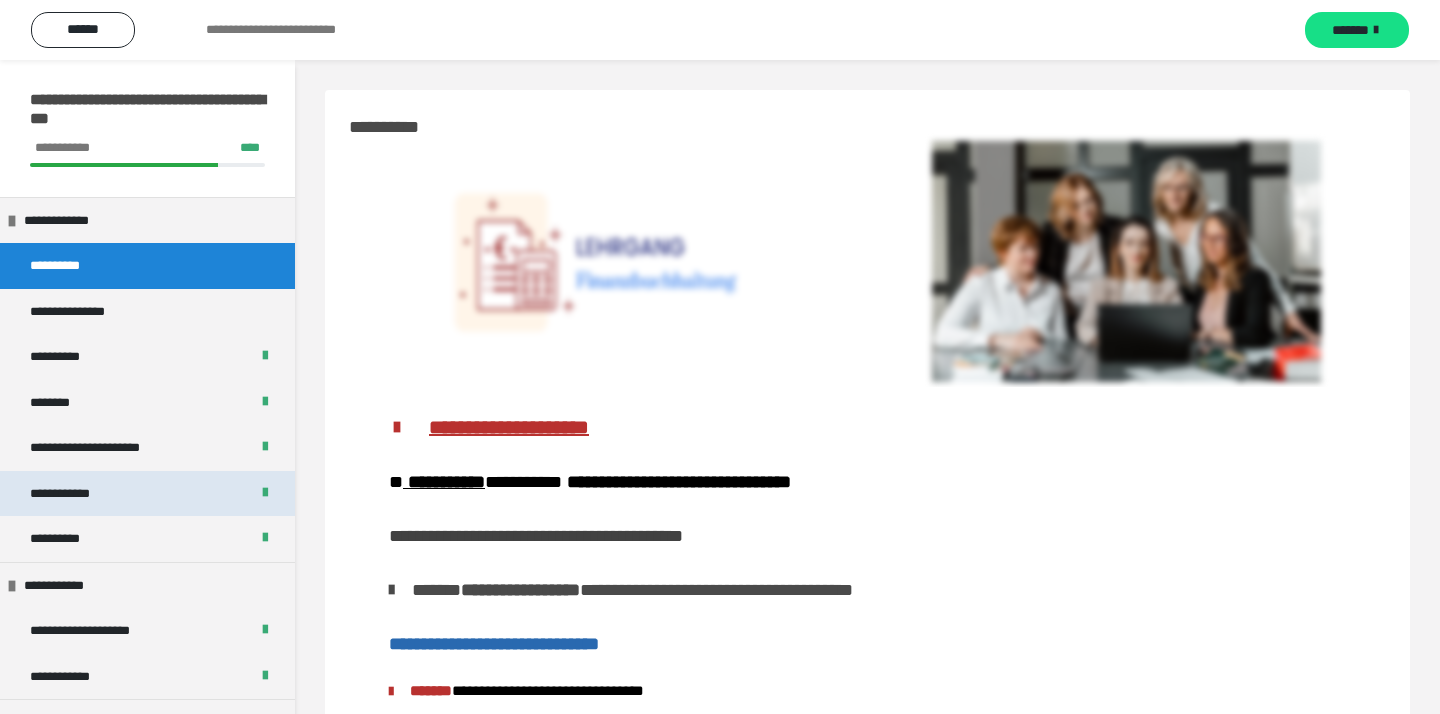 click on "**********" at bounding box center (147, 494) 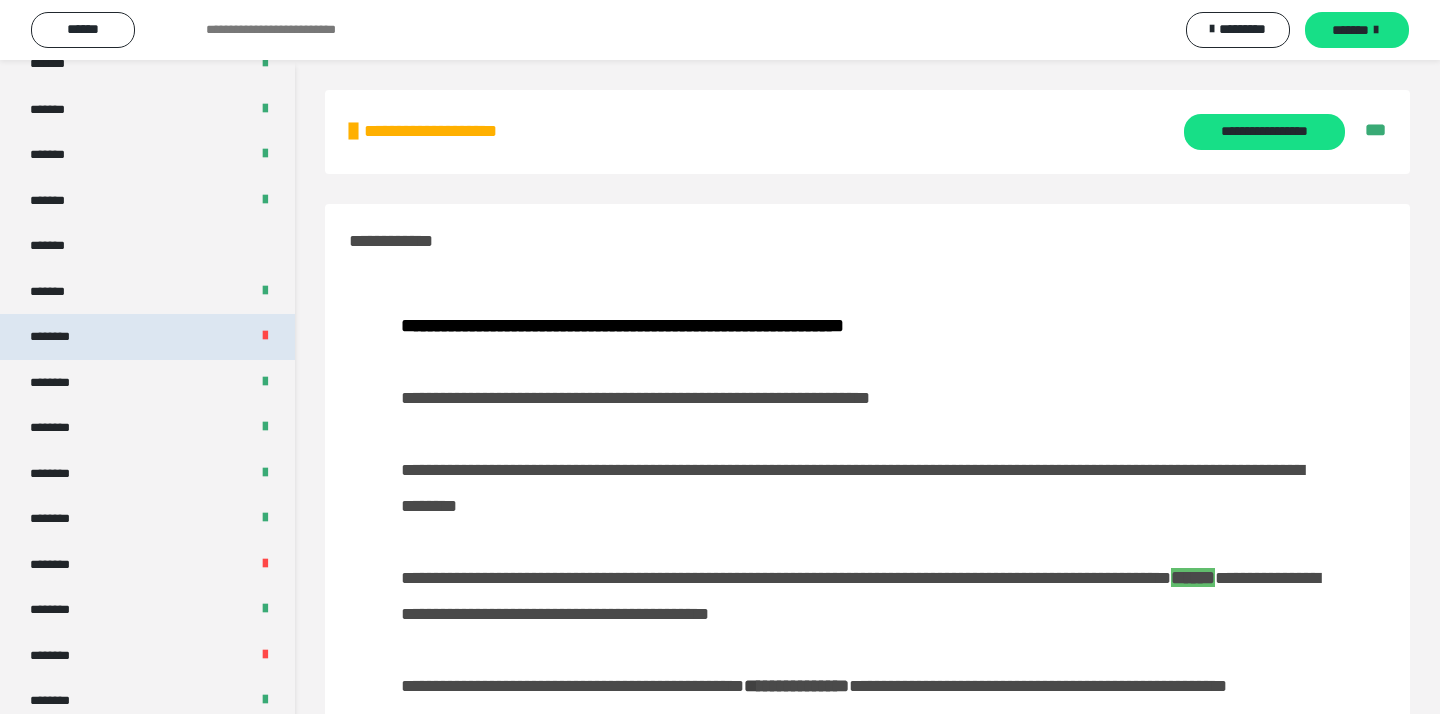scroll, scrollTop: 880, scrollLeft: 0, axis: vertical 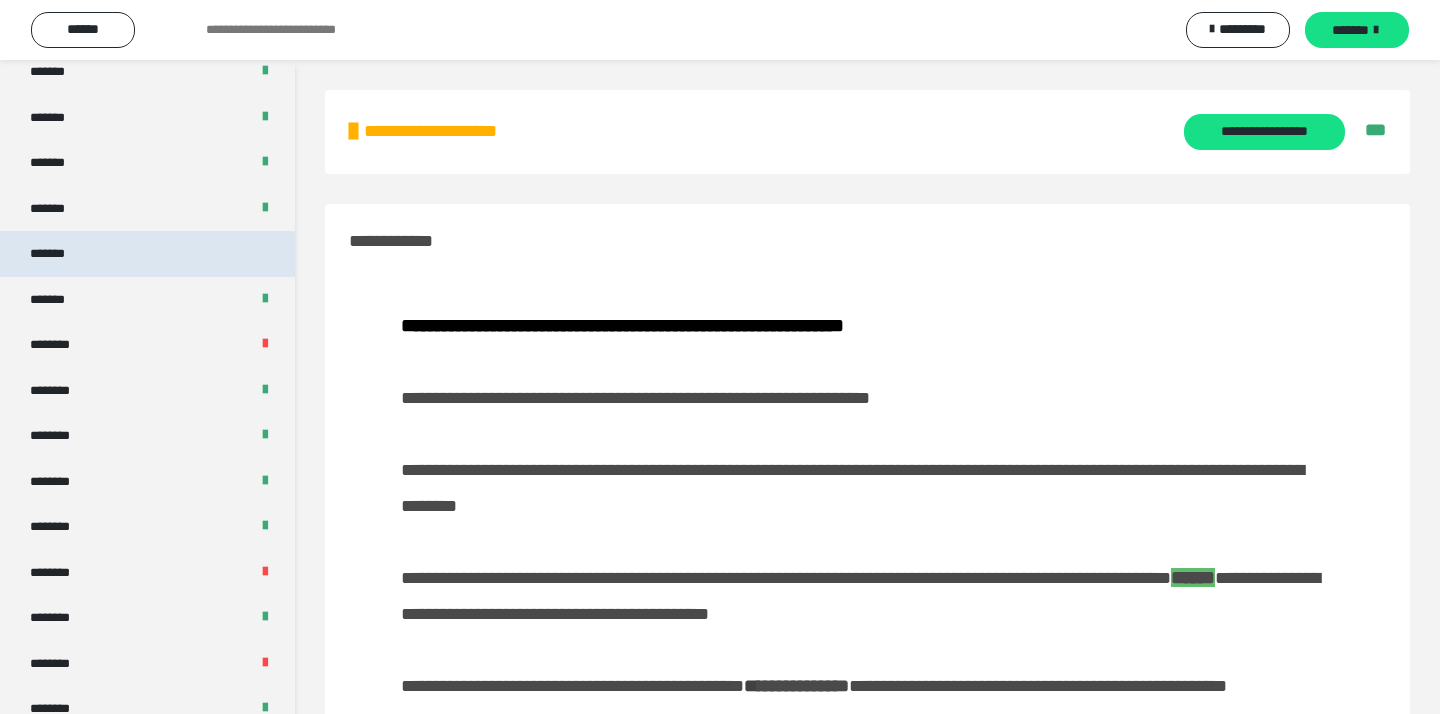 click on "*******" at bounding box center [58, 254] 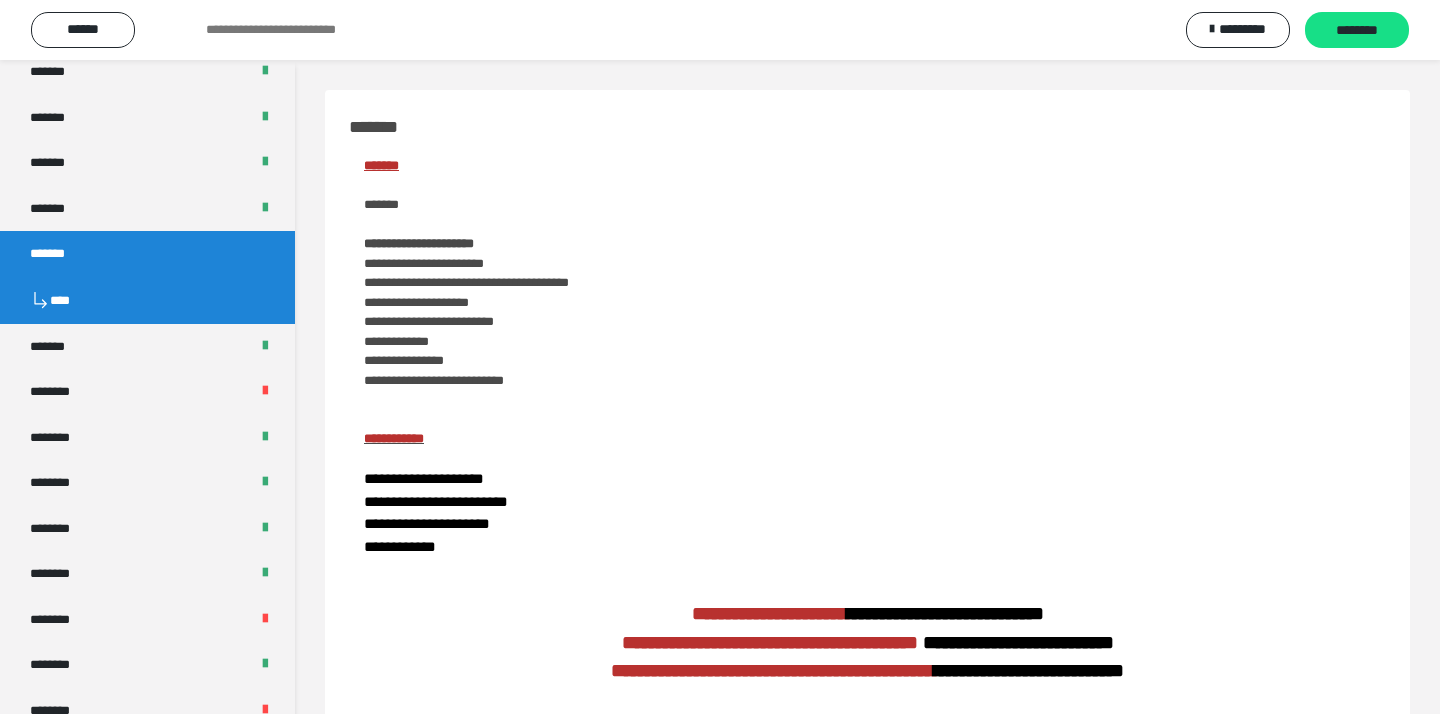 click on "**********" at bounding box center (867, 1581) 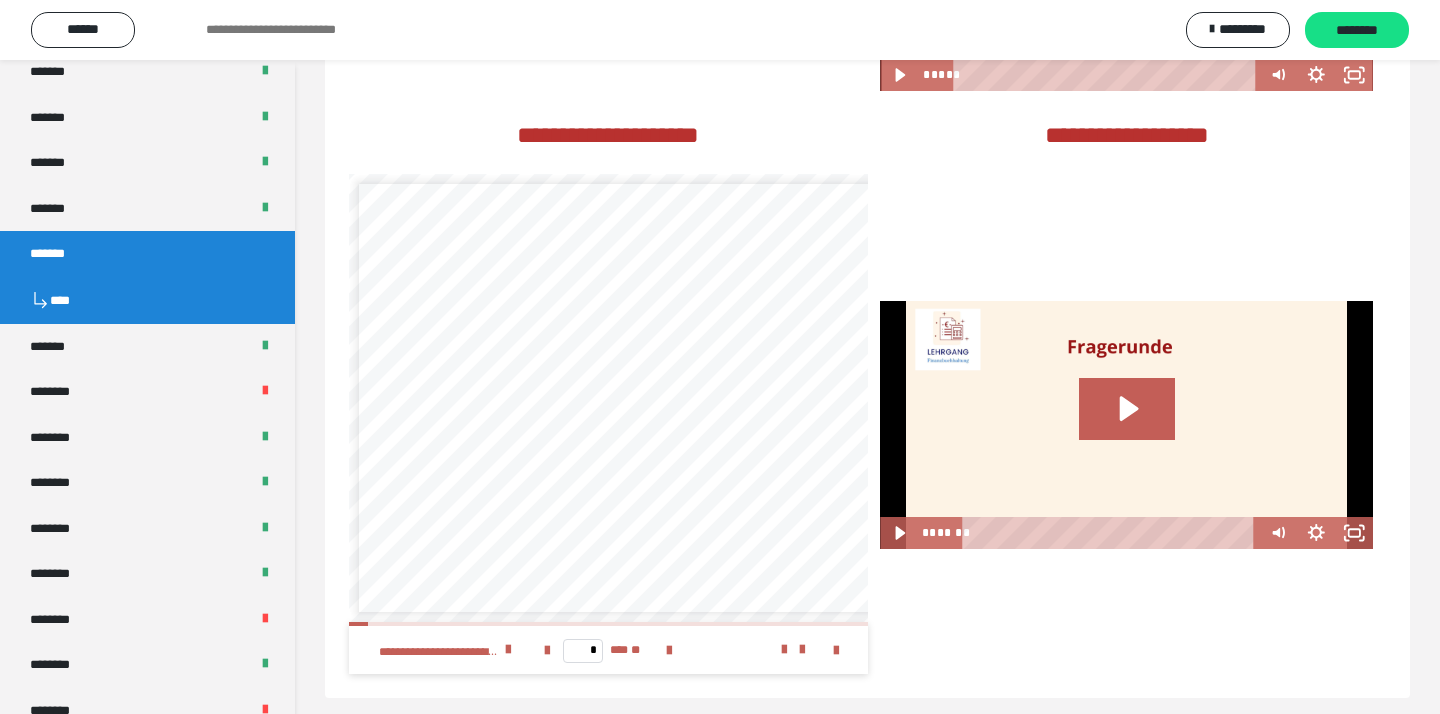 scroll, scrollTop: 2388, scrollLeft: 0, axis: vertical 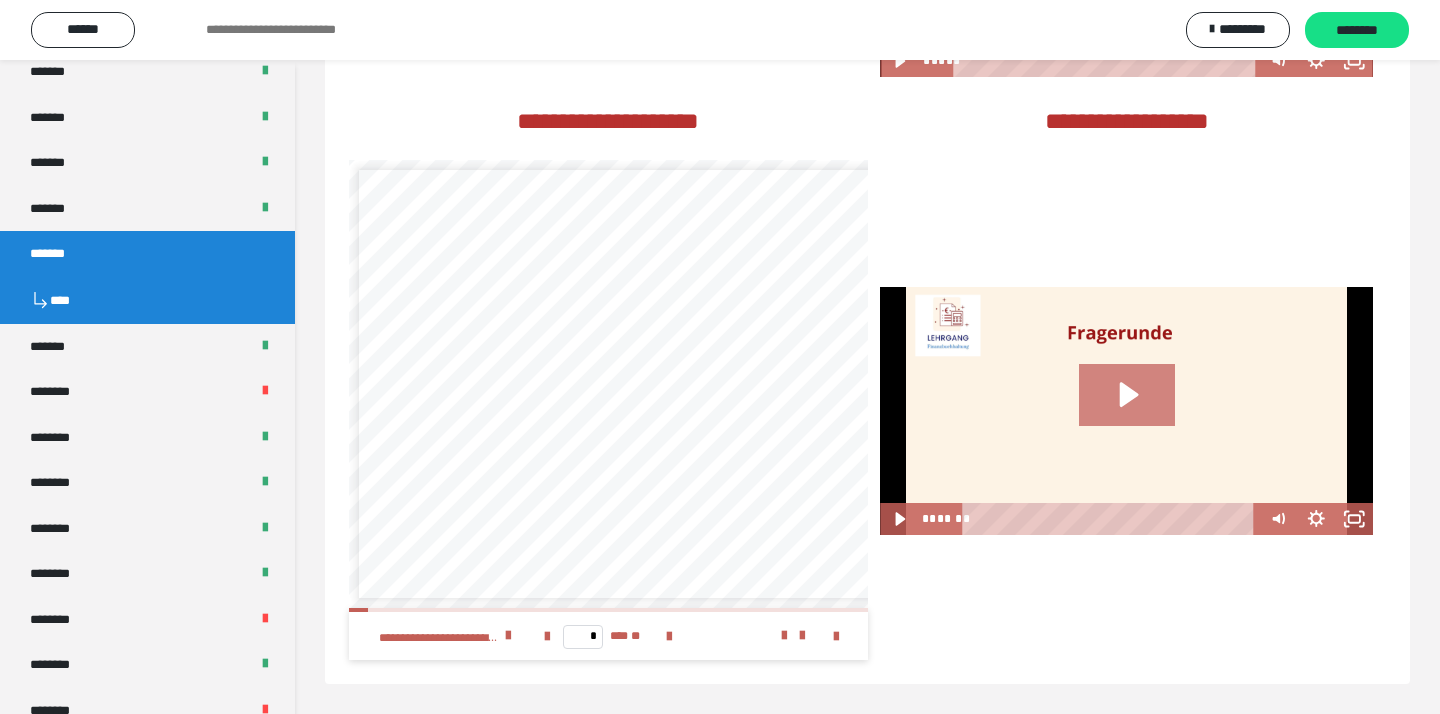 click 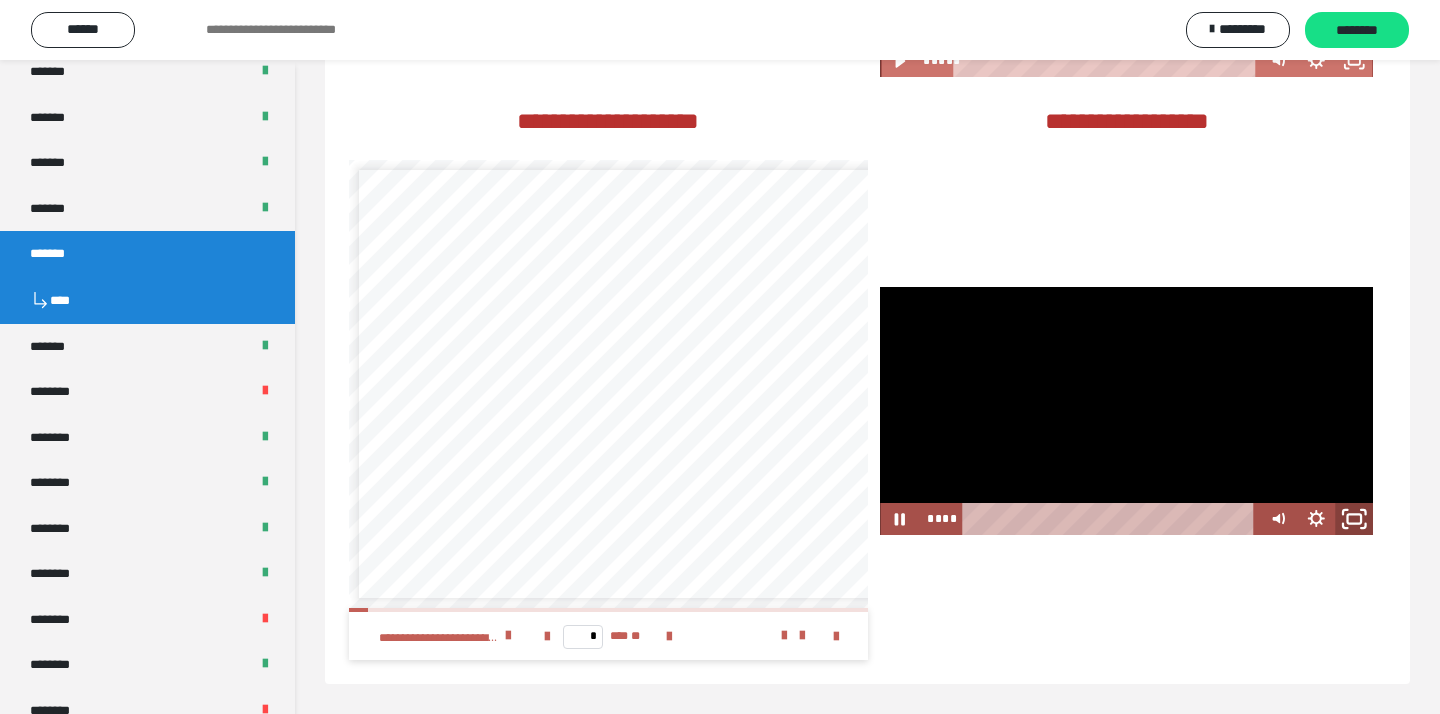 click 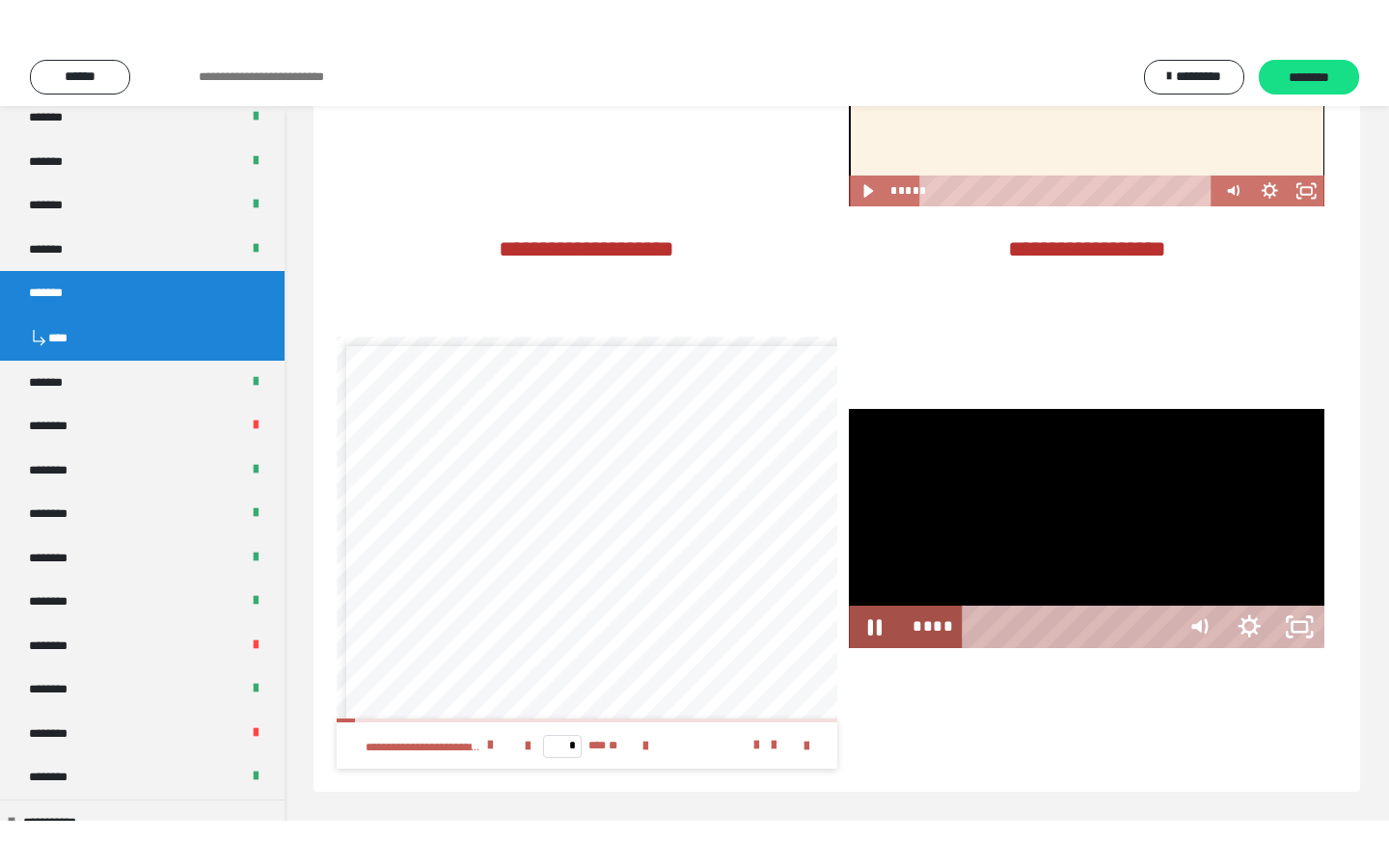 scroll, scrollTop: 2124, scrollLeft: 0, axis: vertical 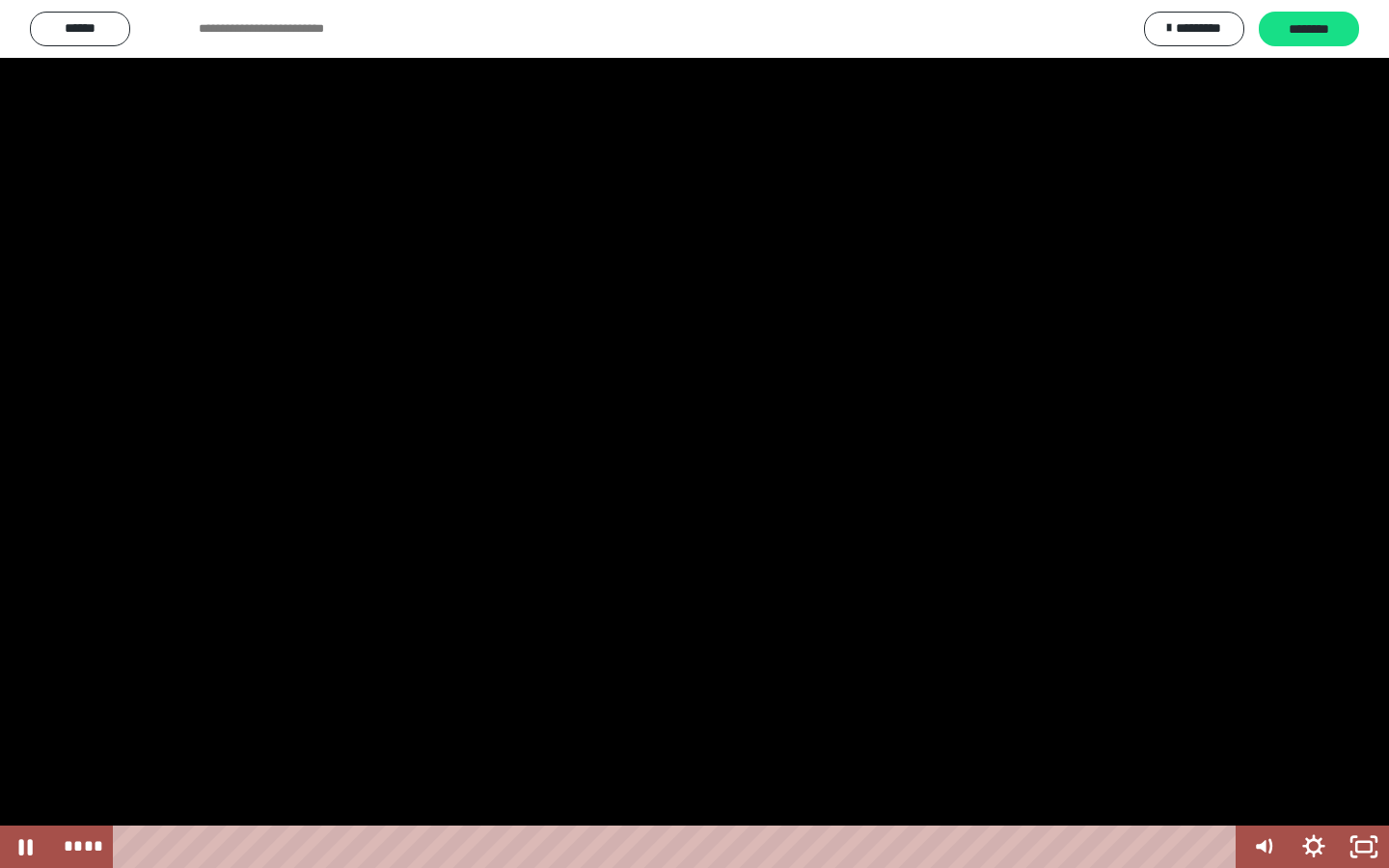 click at bounding box center [694, 434] 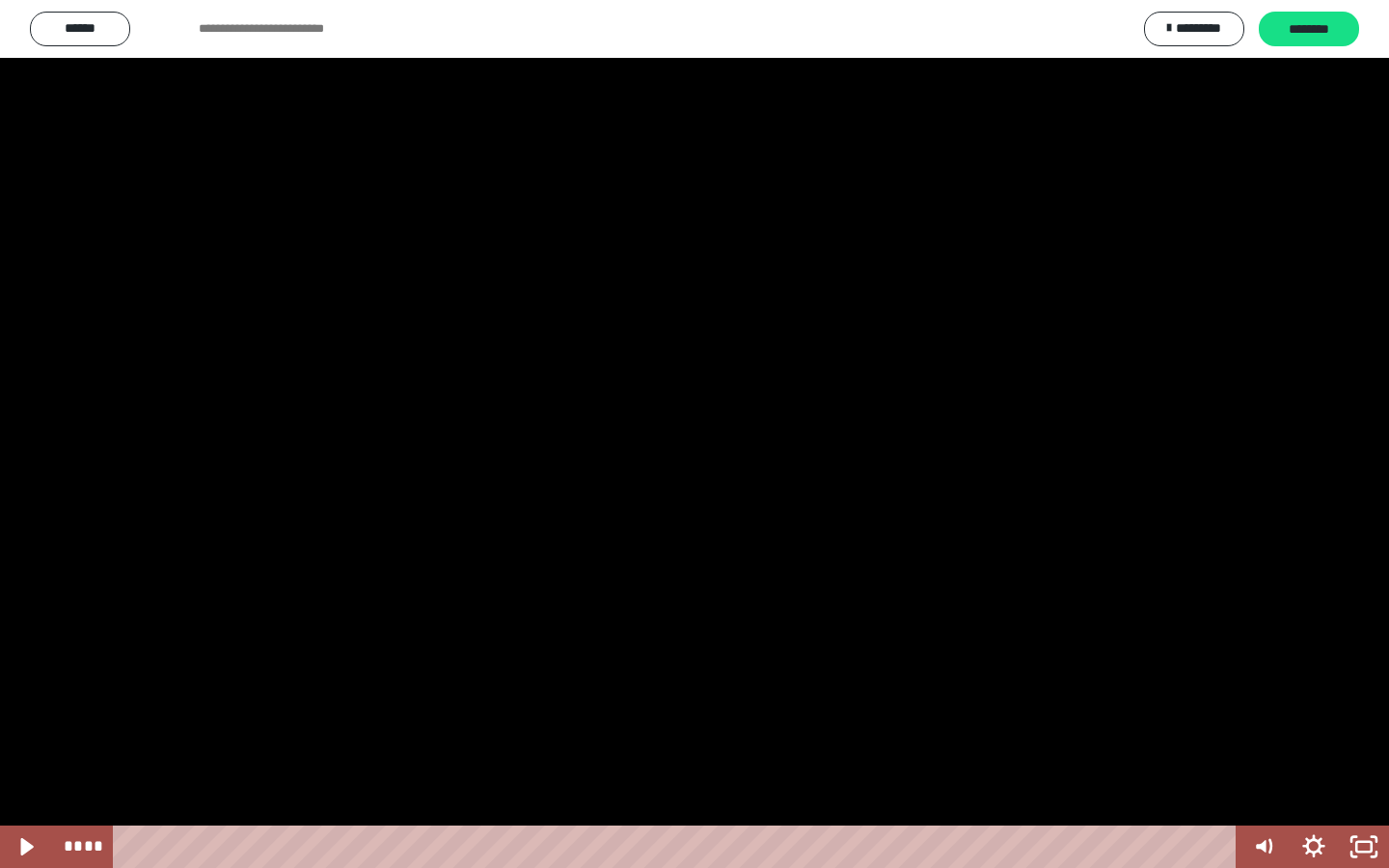 click at bounding box center [694, 434] 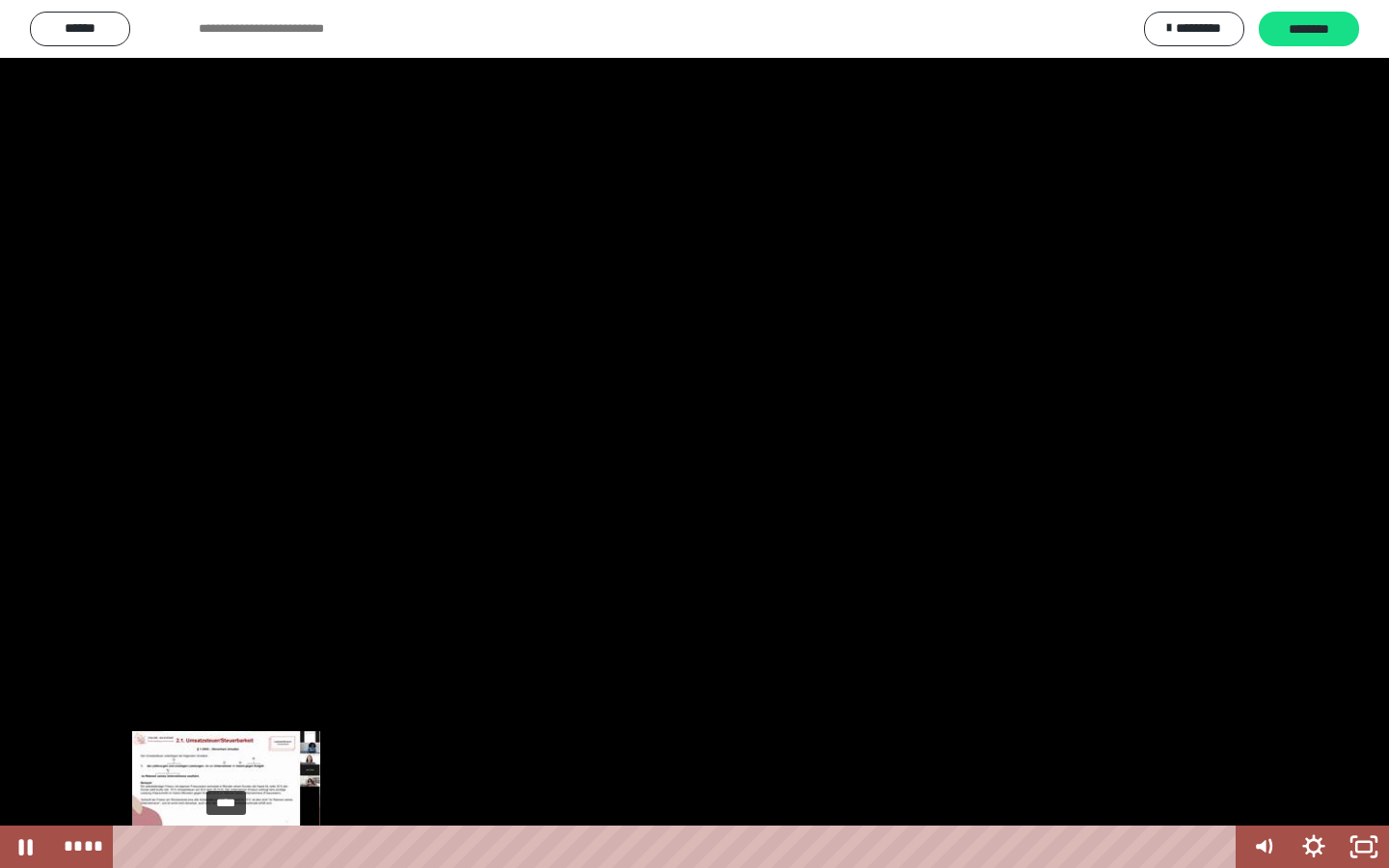 click on "****" at bounding box center (678, 847) 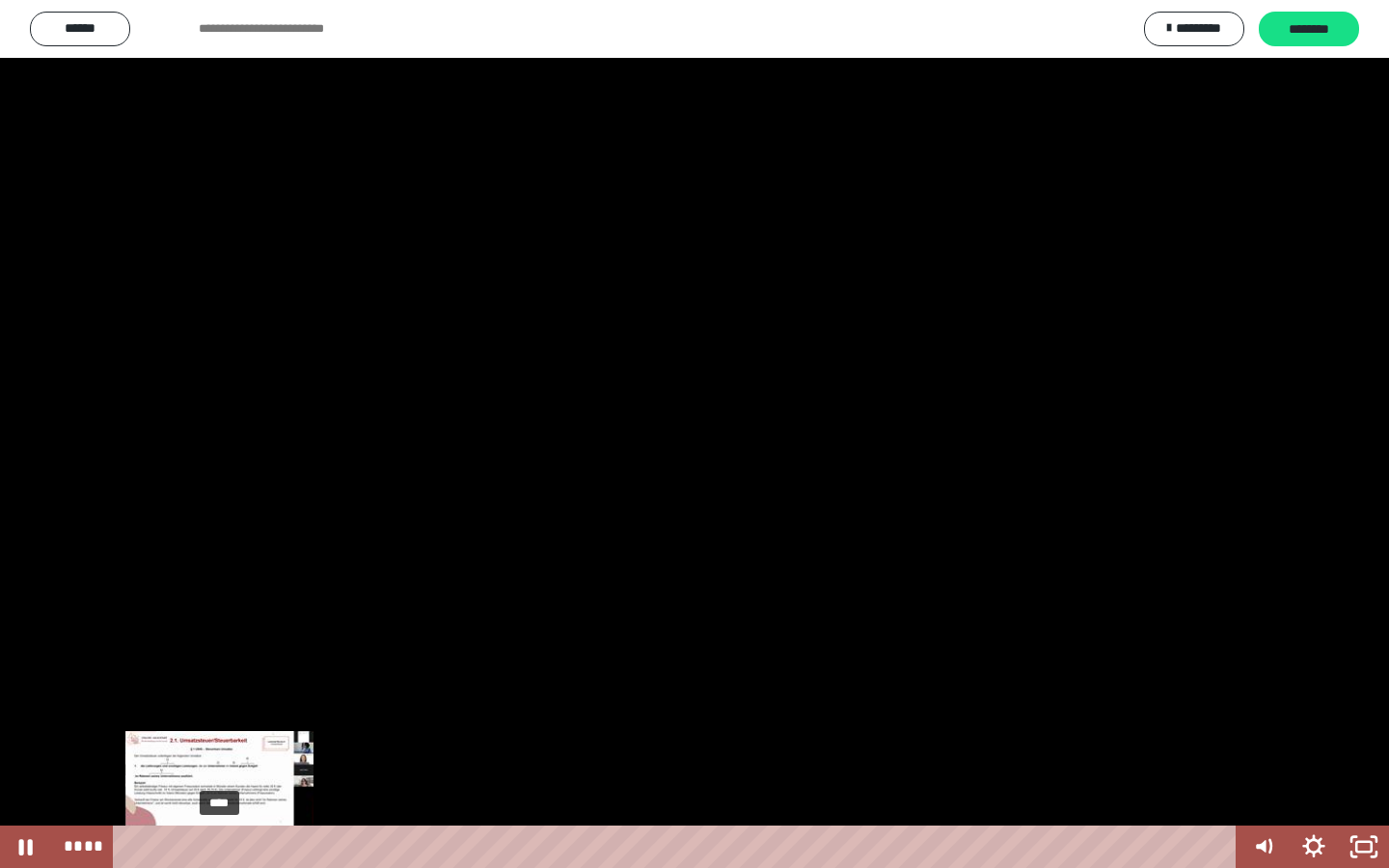 click at bounding box center [227, 847] 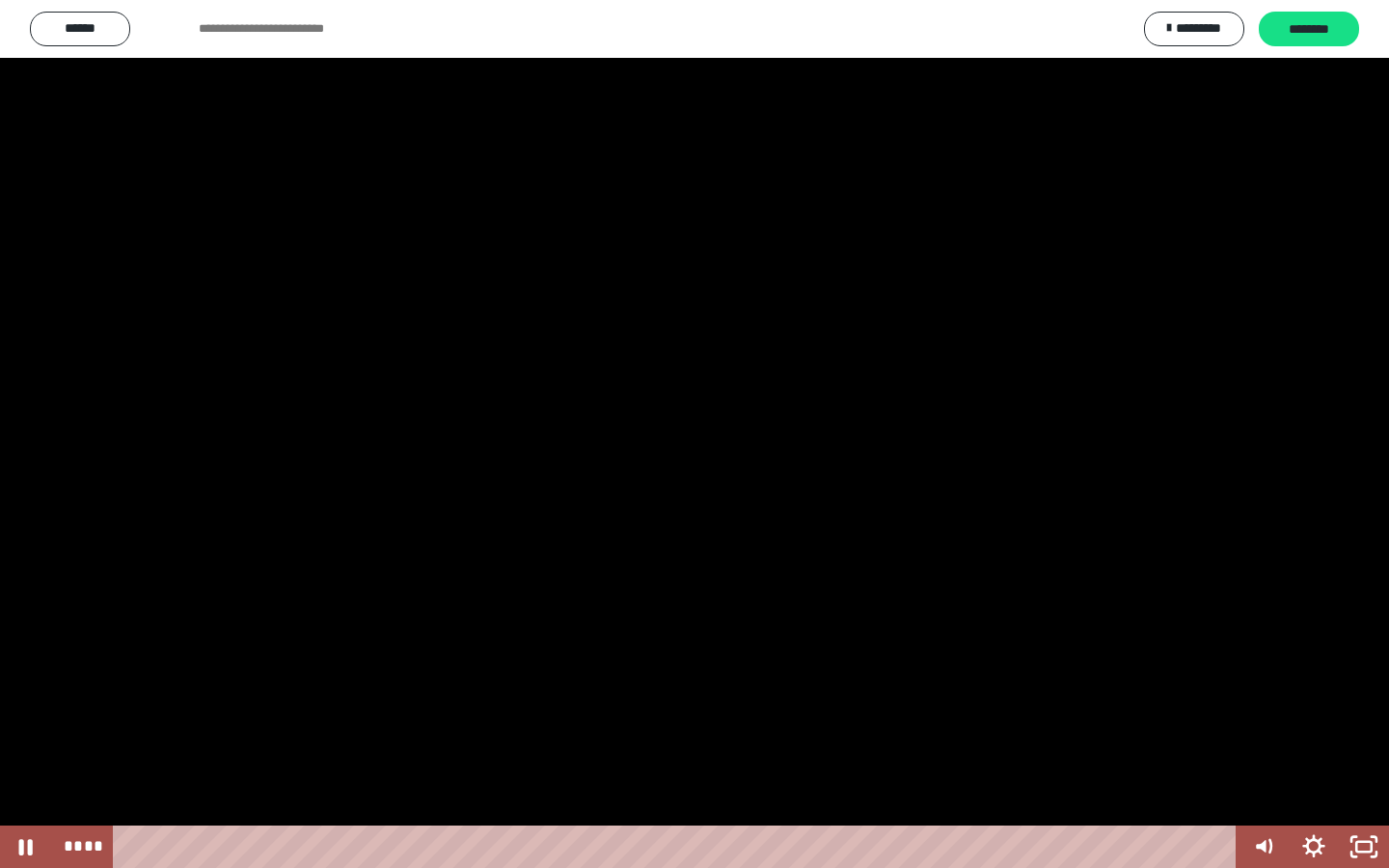 click at bounding box center (694, 434) 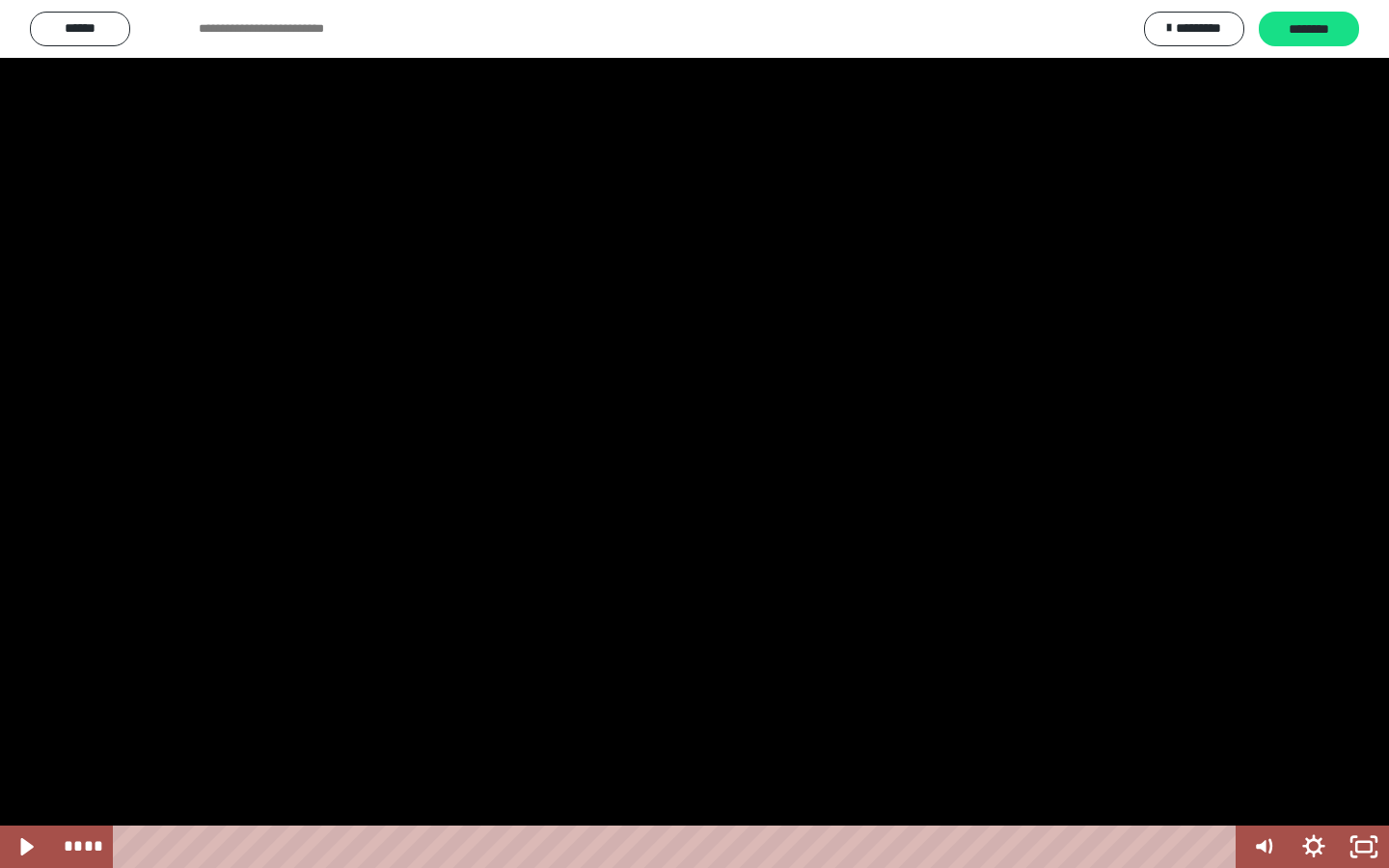 click at bounding box center (694, 434) 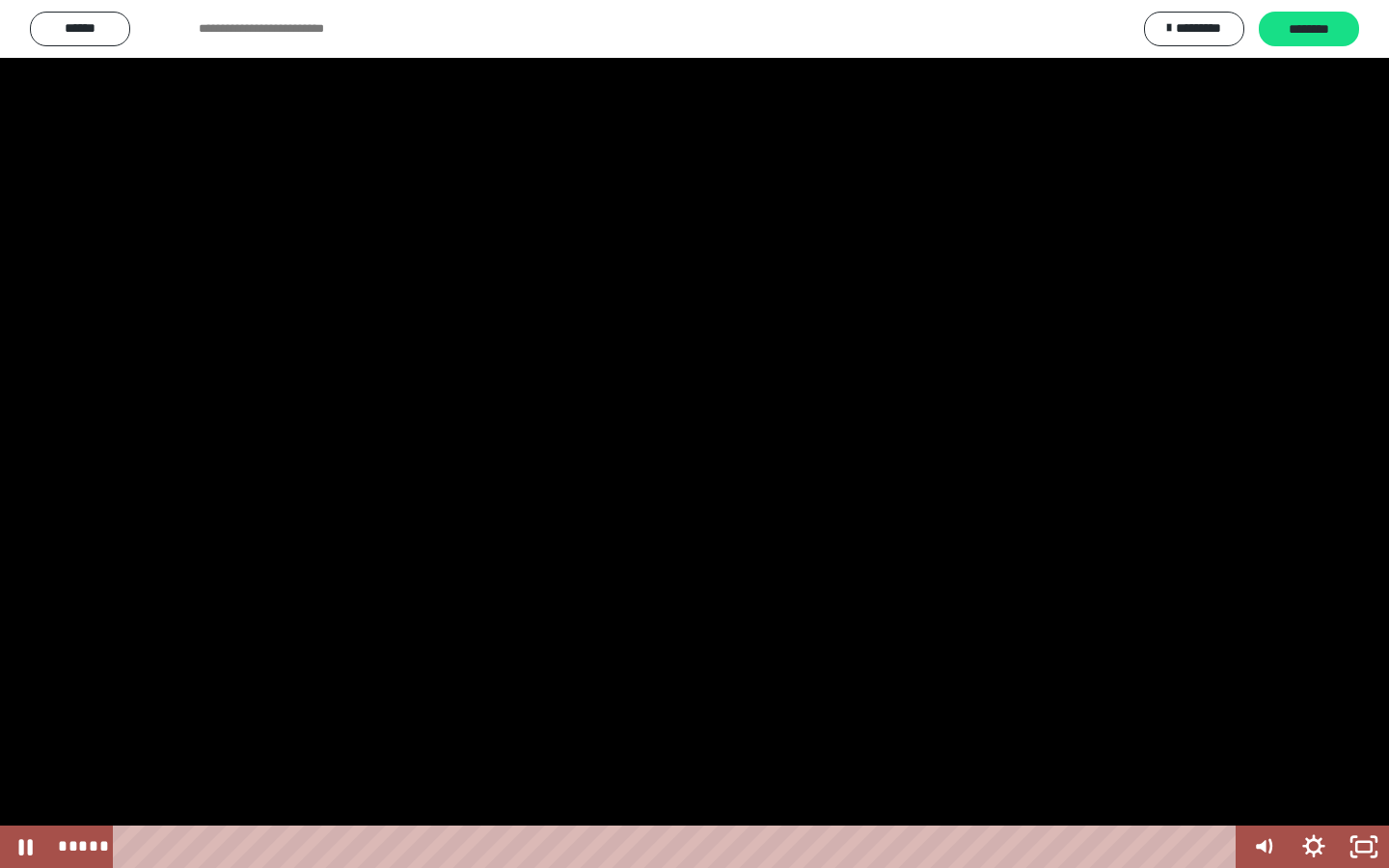 click at bounding box center [694, 434] 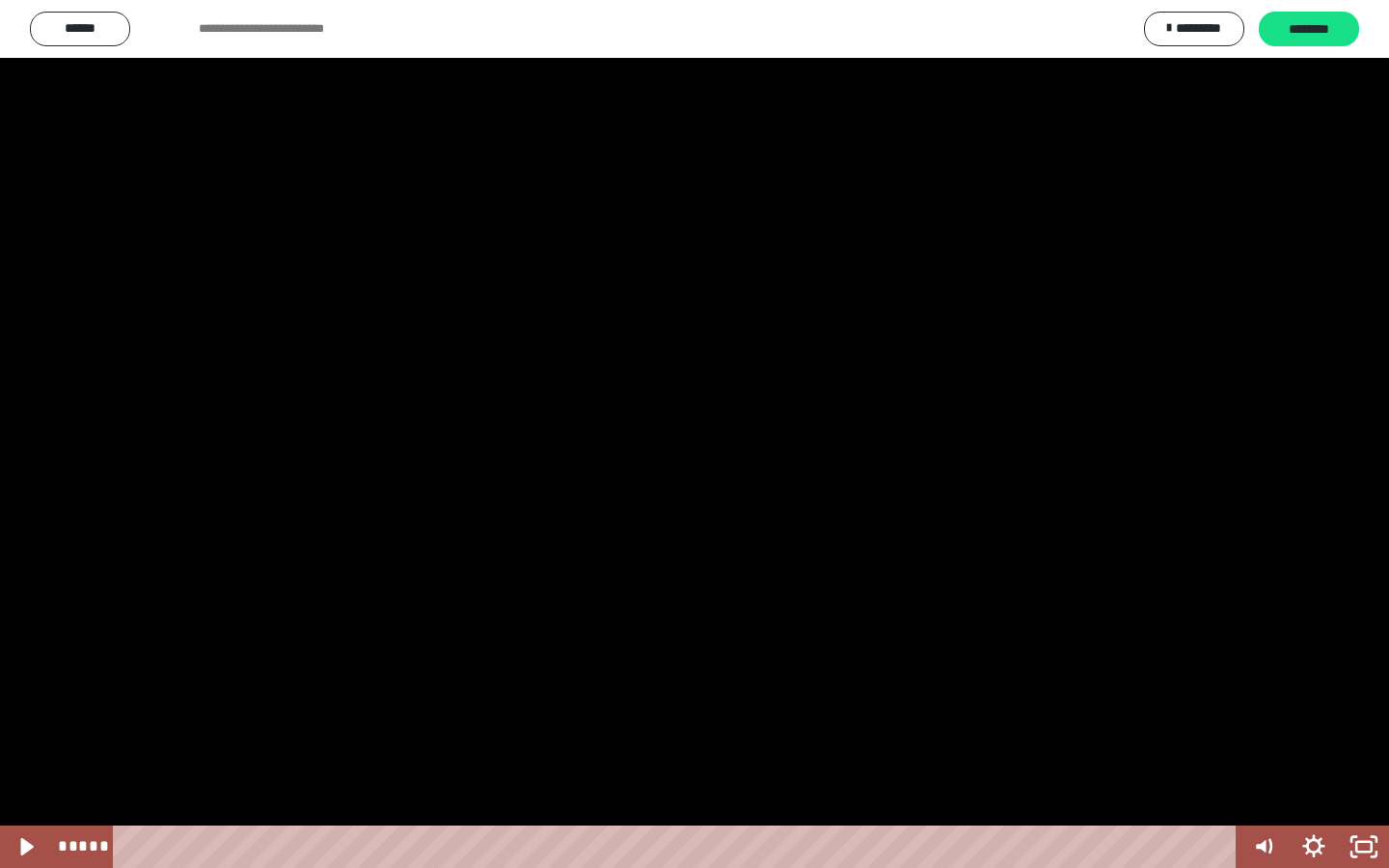 click at bounding box center [694, 434] 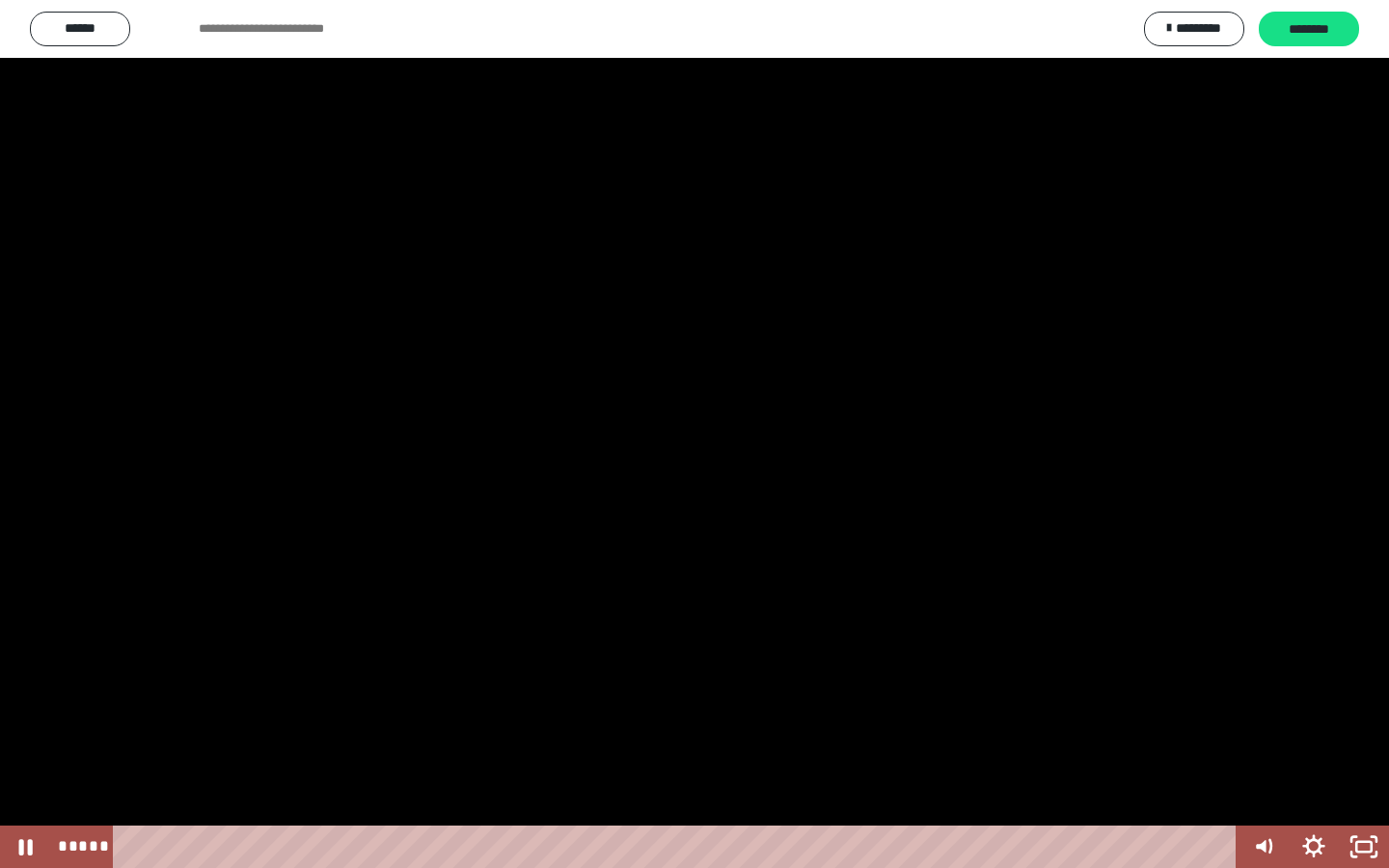 click at bounding box center [694, 434] 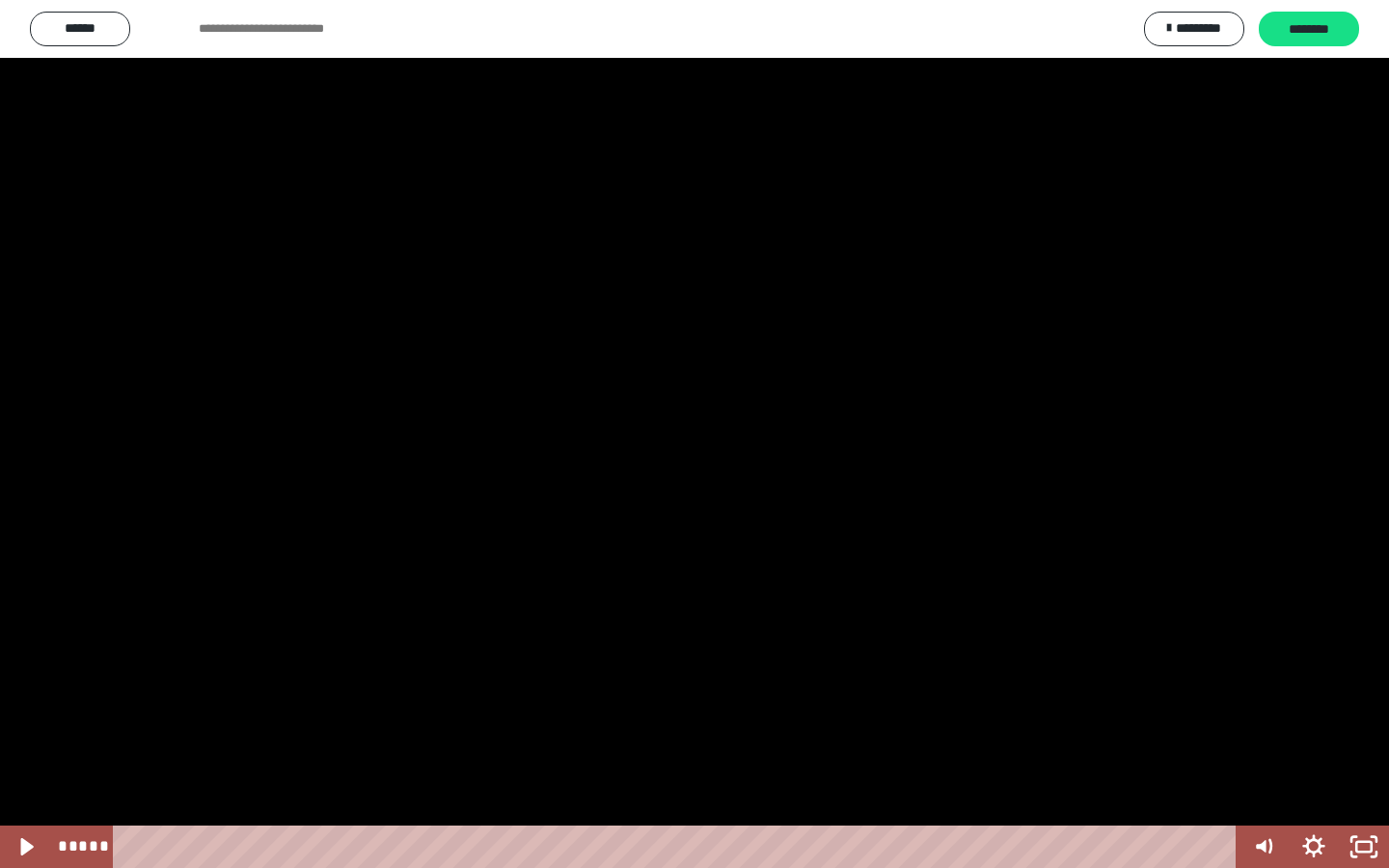 click at bounding box center [694, 434] 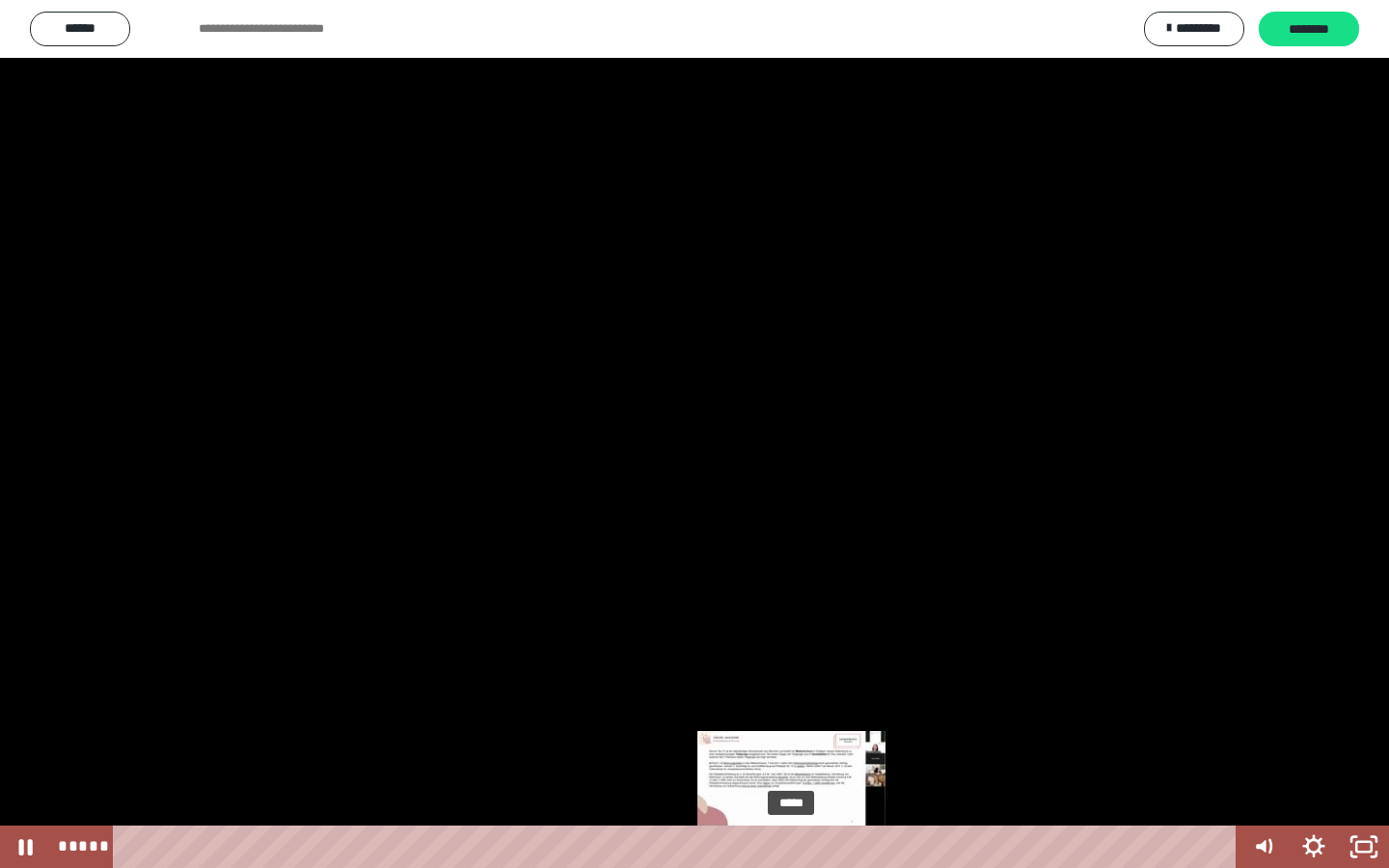click on "*****" at bounding box center [678, 847] 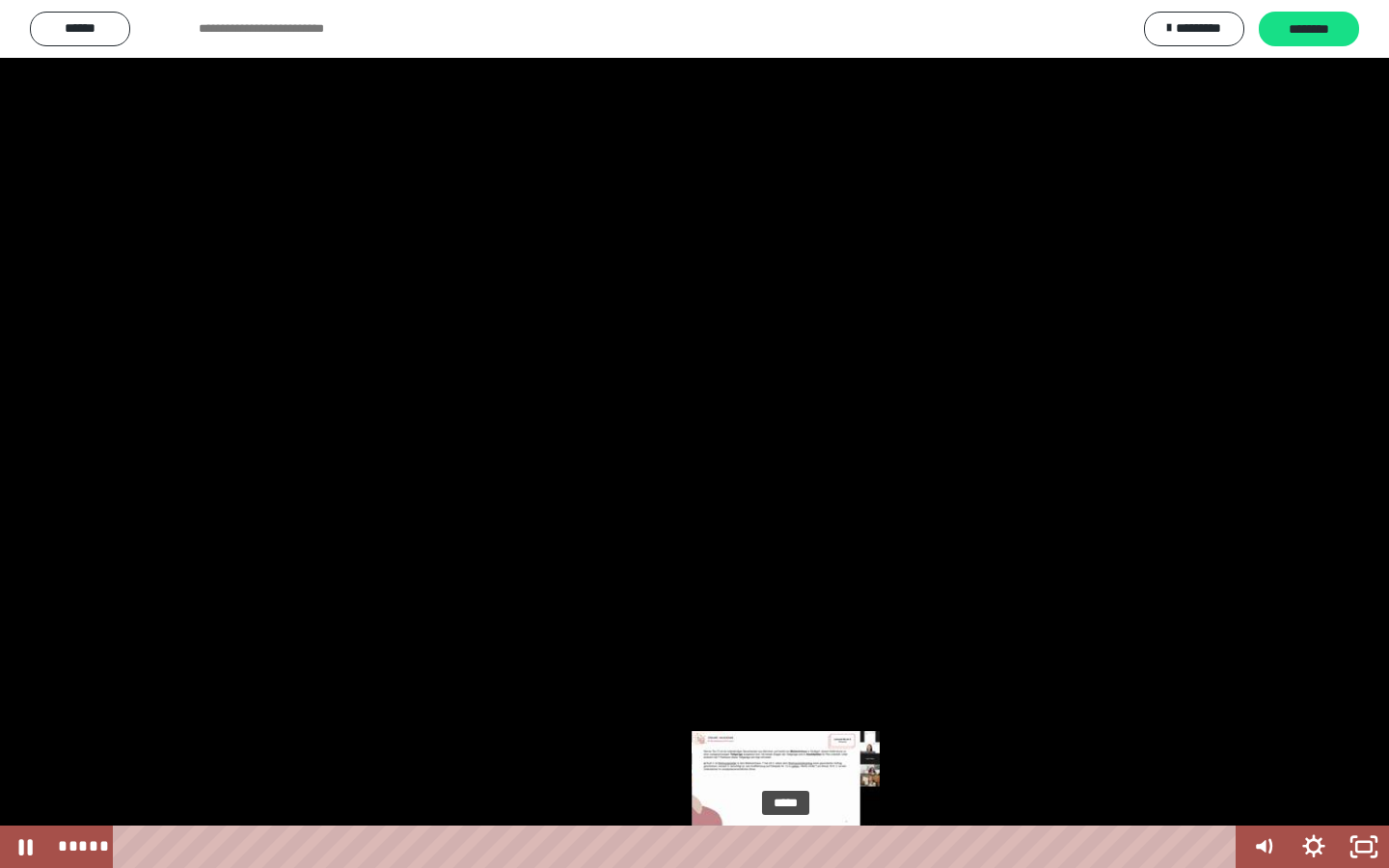 click at bounding box center (785, 847) 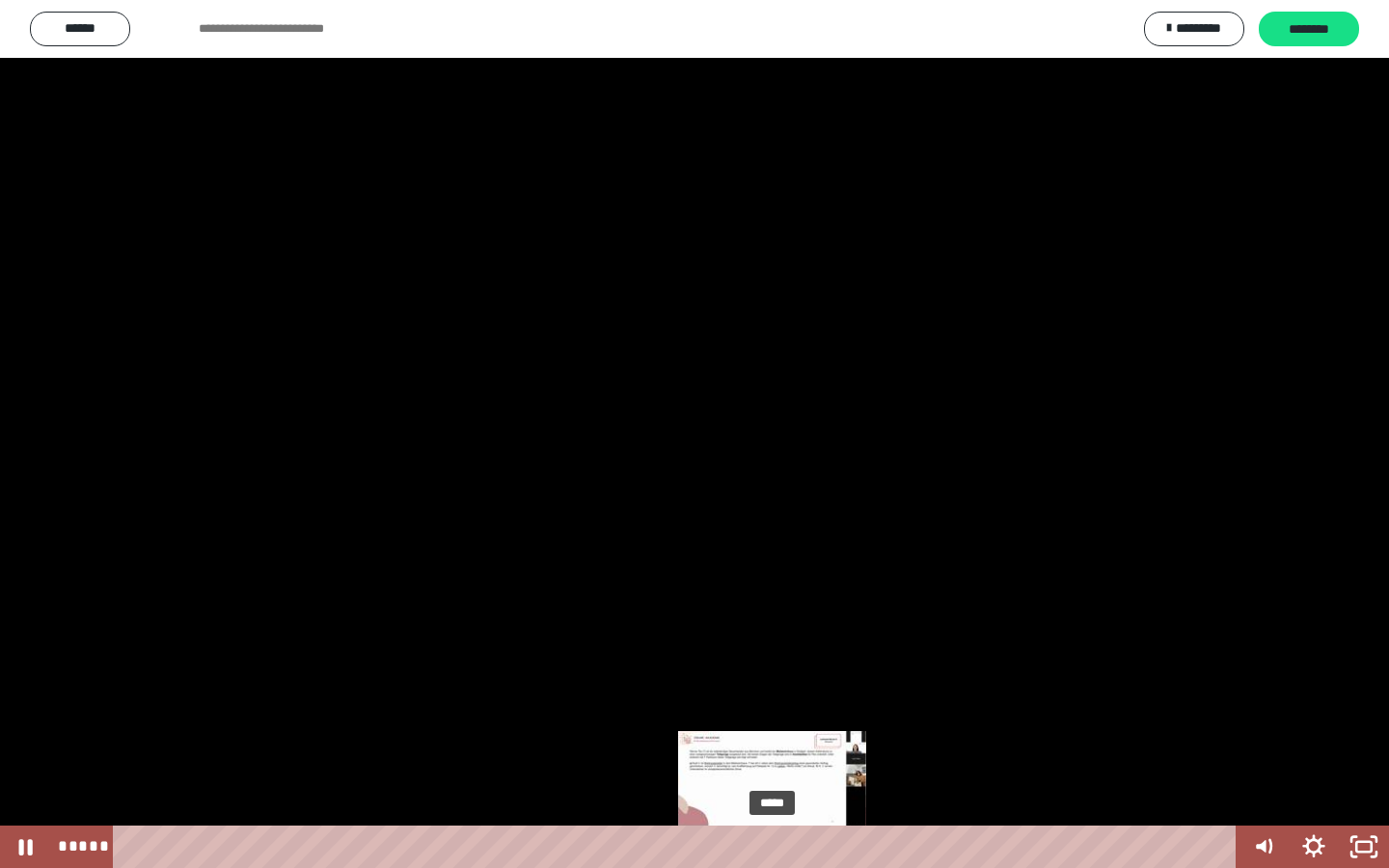 click on "*****" at bounding box center (678, 847) 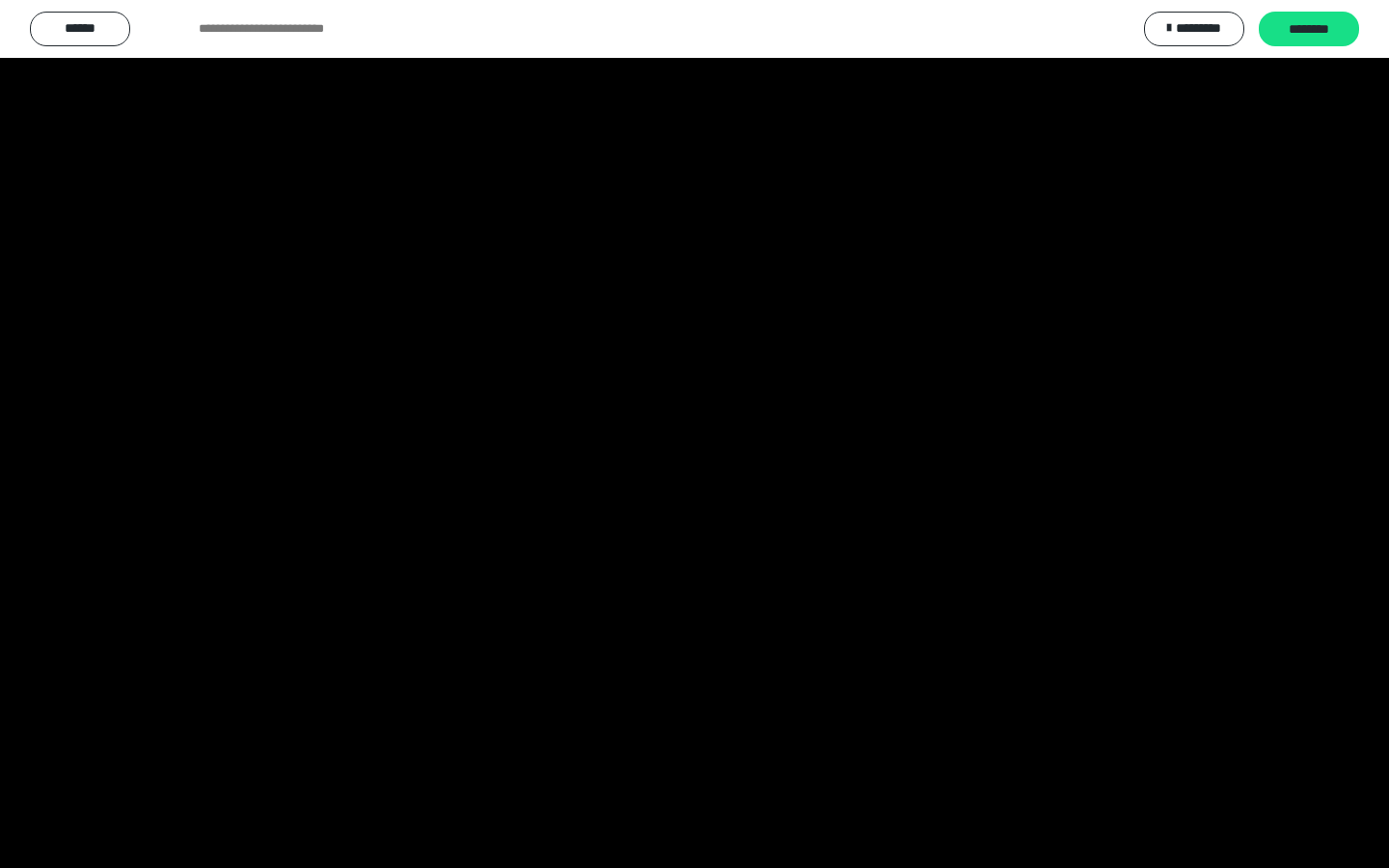 click at bounding box center [694, 434] 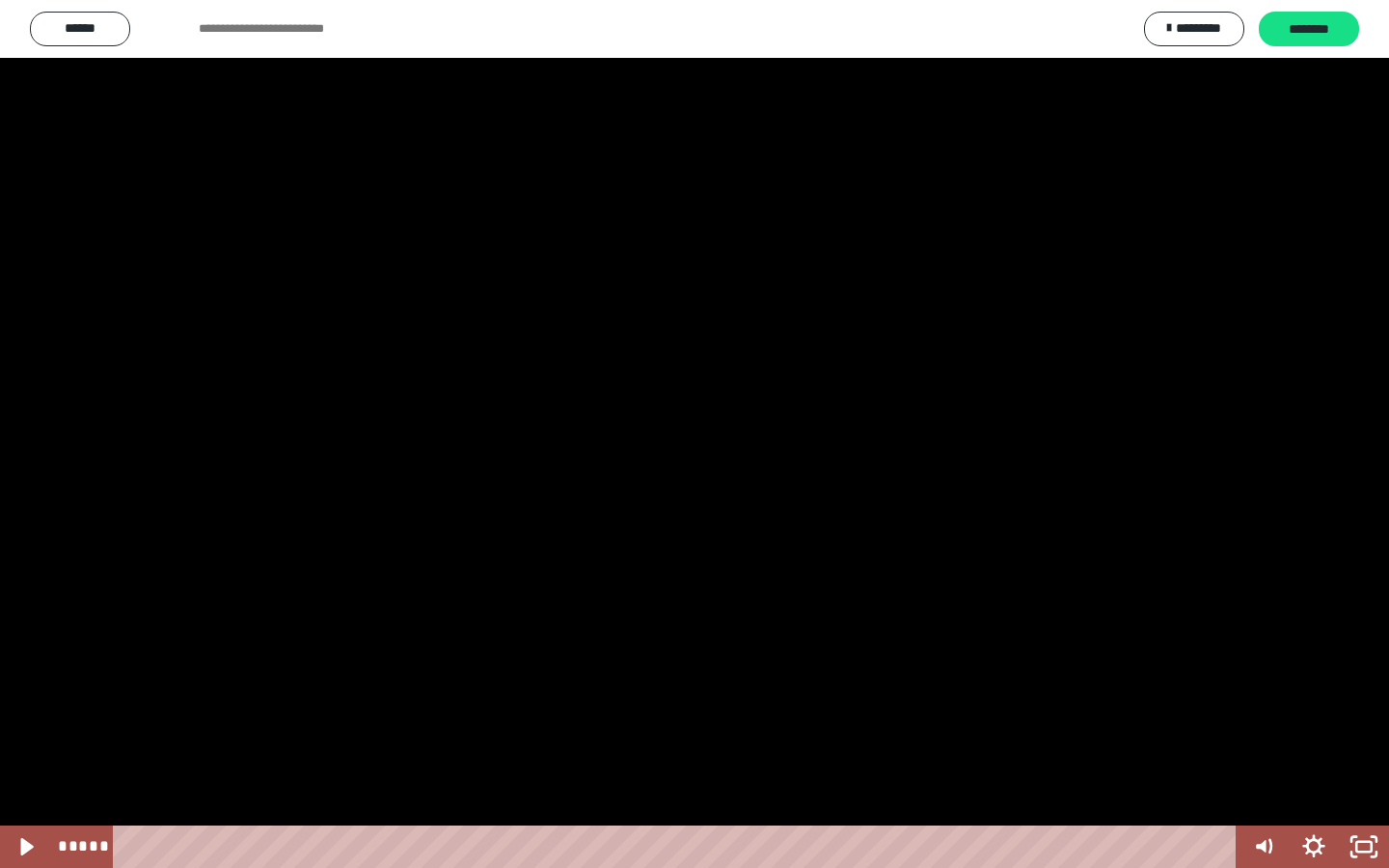 click at bounding box center (694, 434) 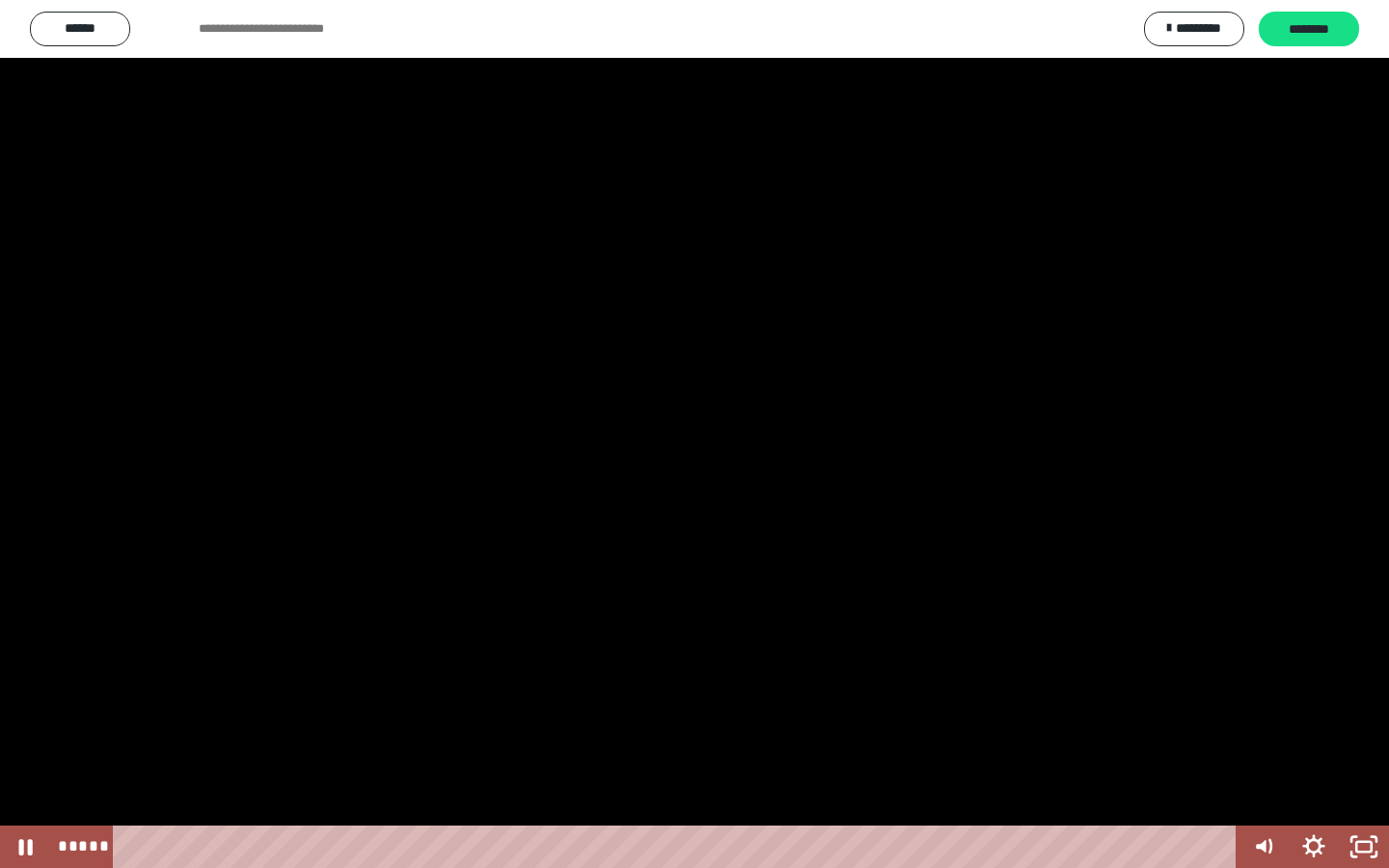click at bounding box center (694, 434) 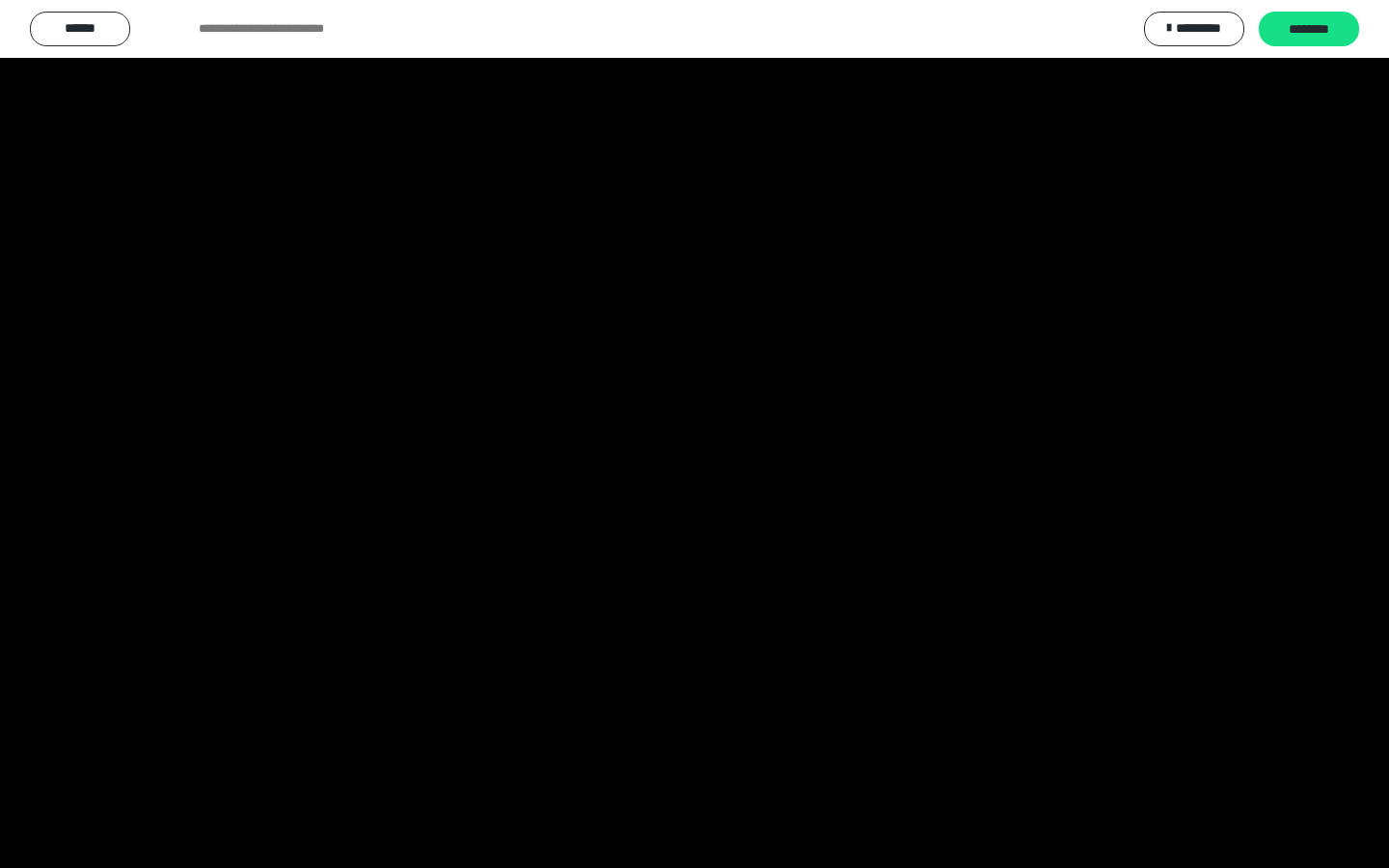 click at bounding box center (694, 434) 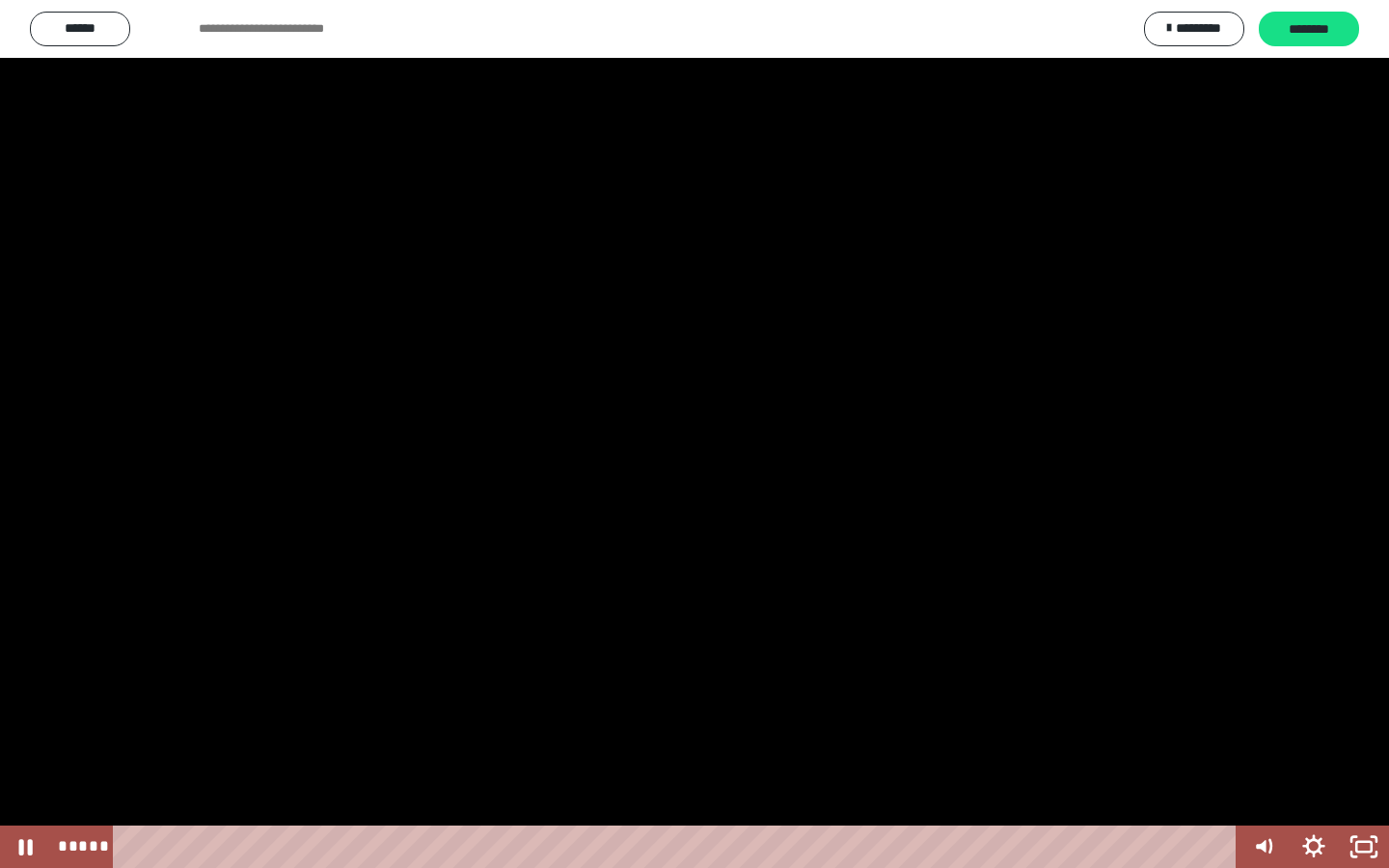 click at bounding box center [694, 434] 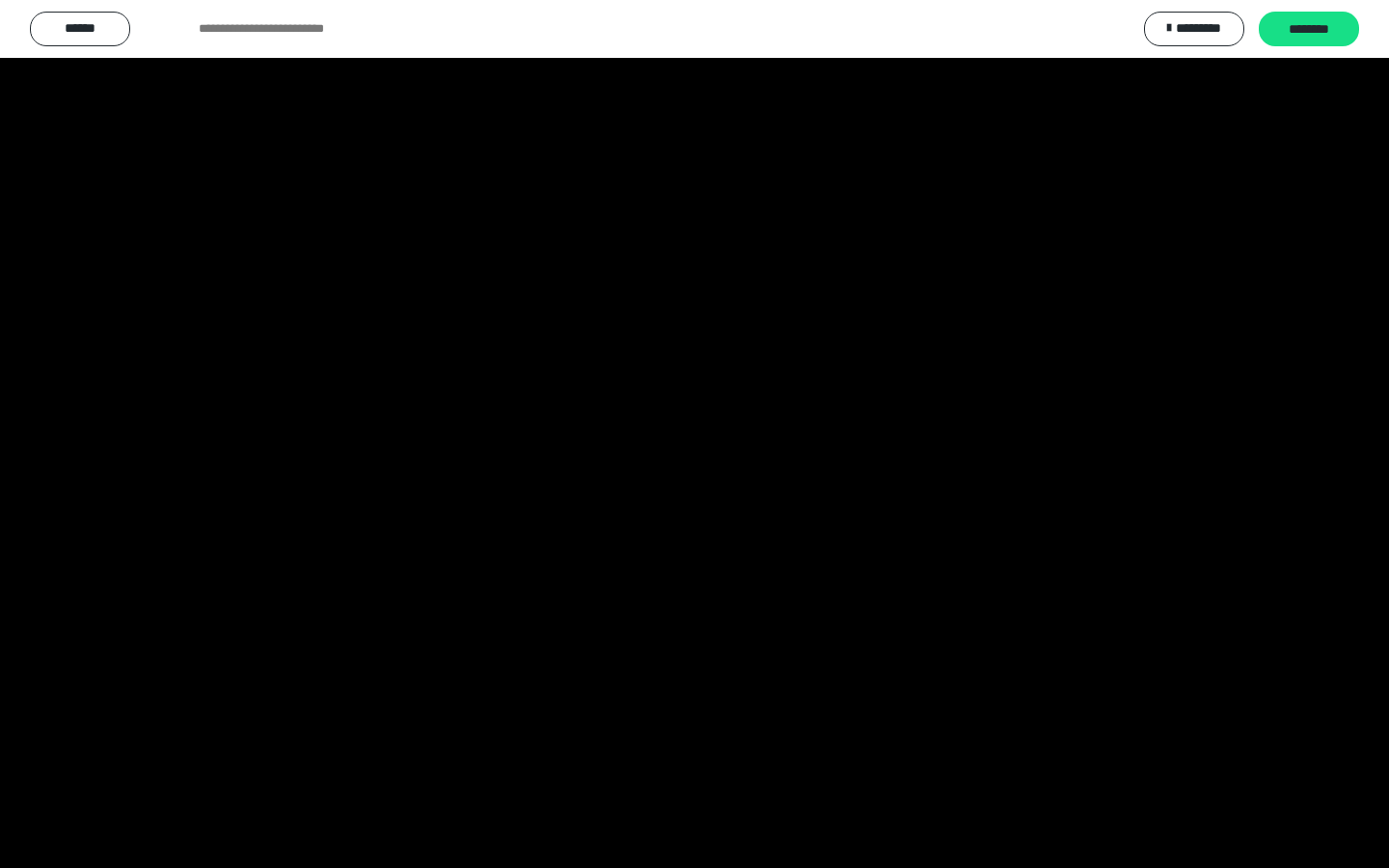 click at bounding box center (694, 434) 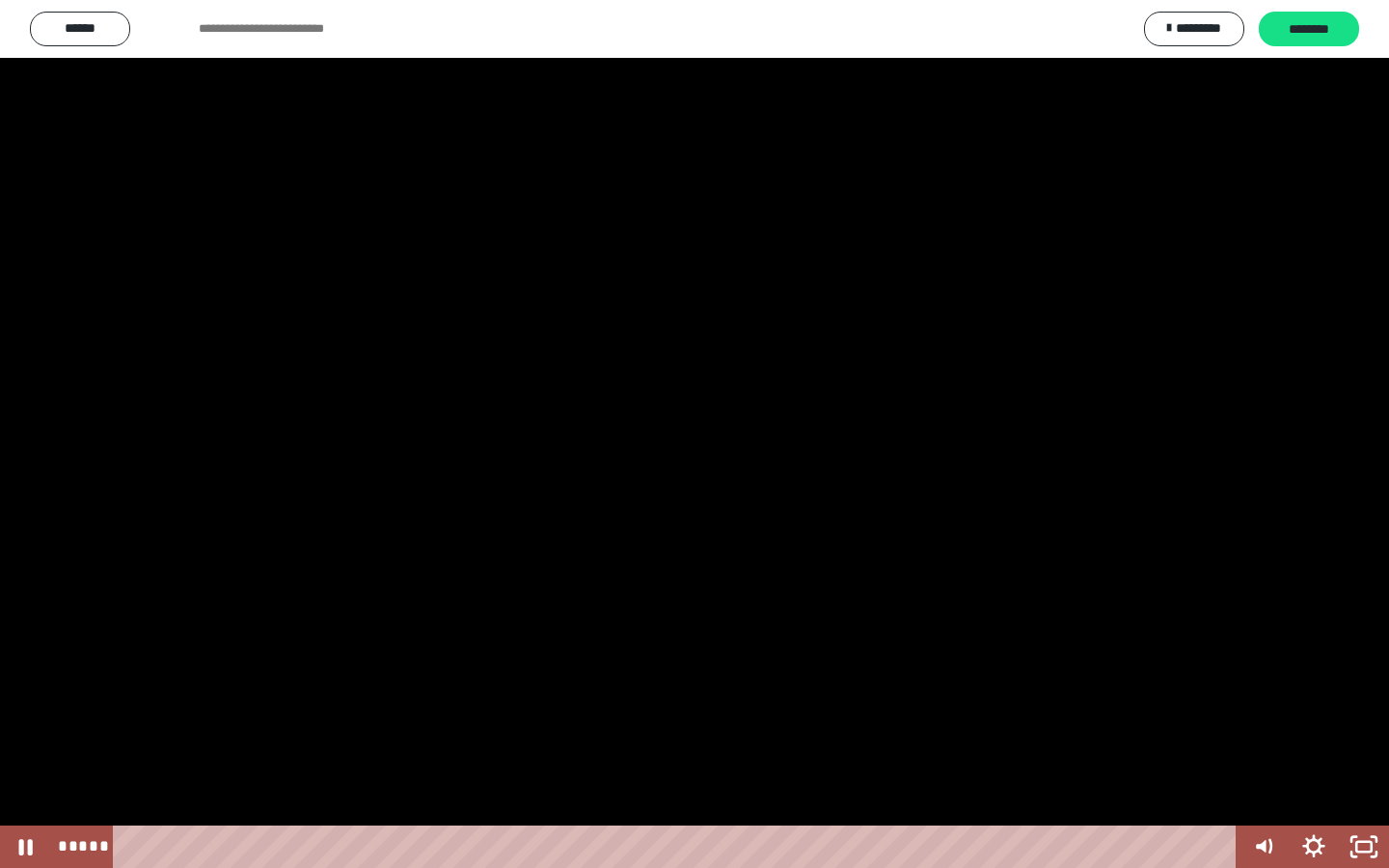 click at bounding box center [694, 434] 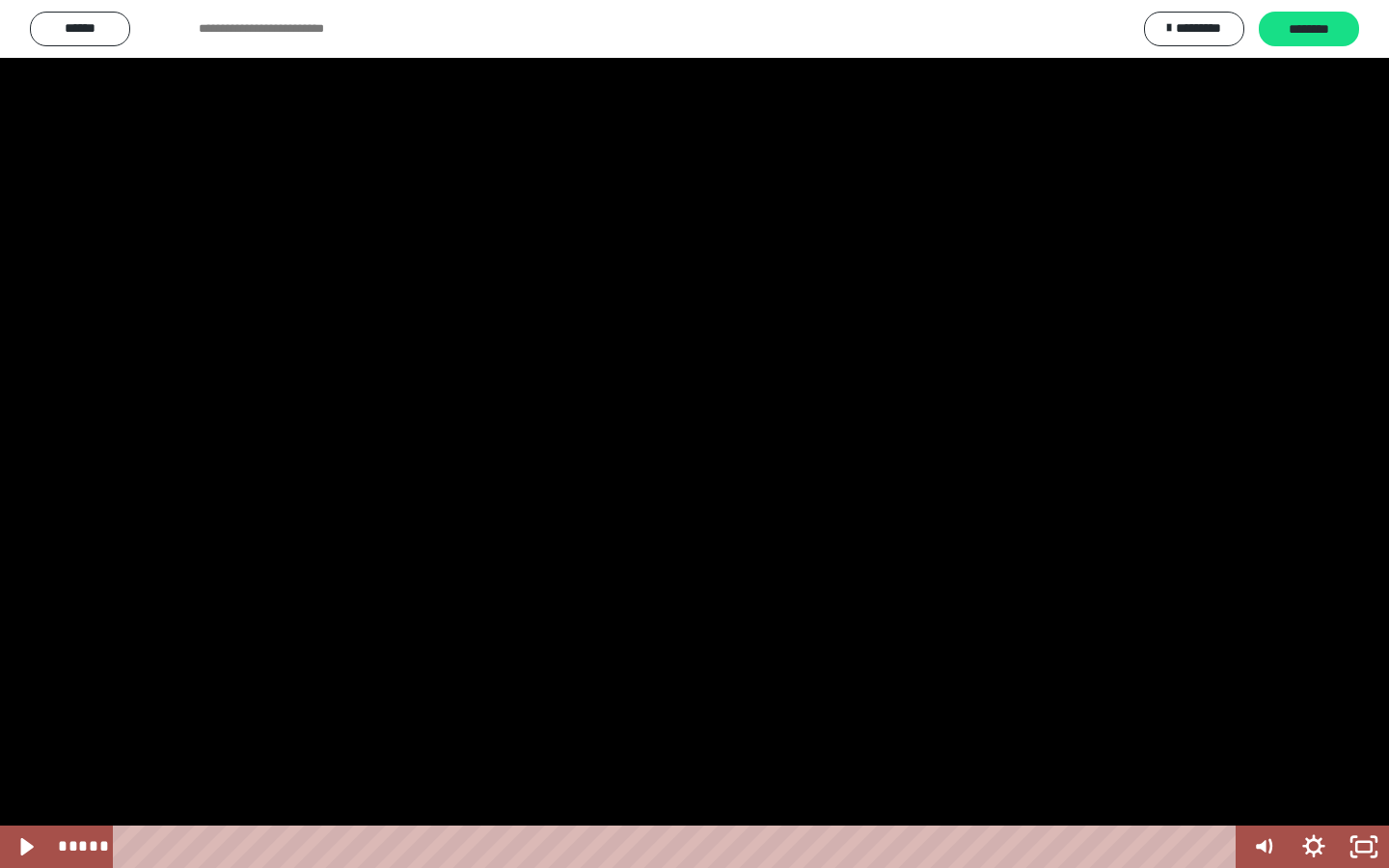 click at bounding box center [694, 434] 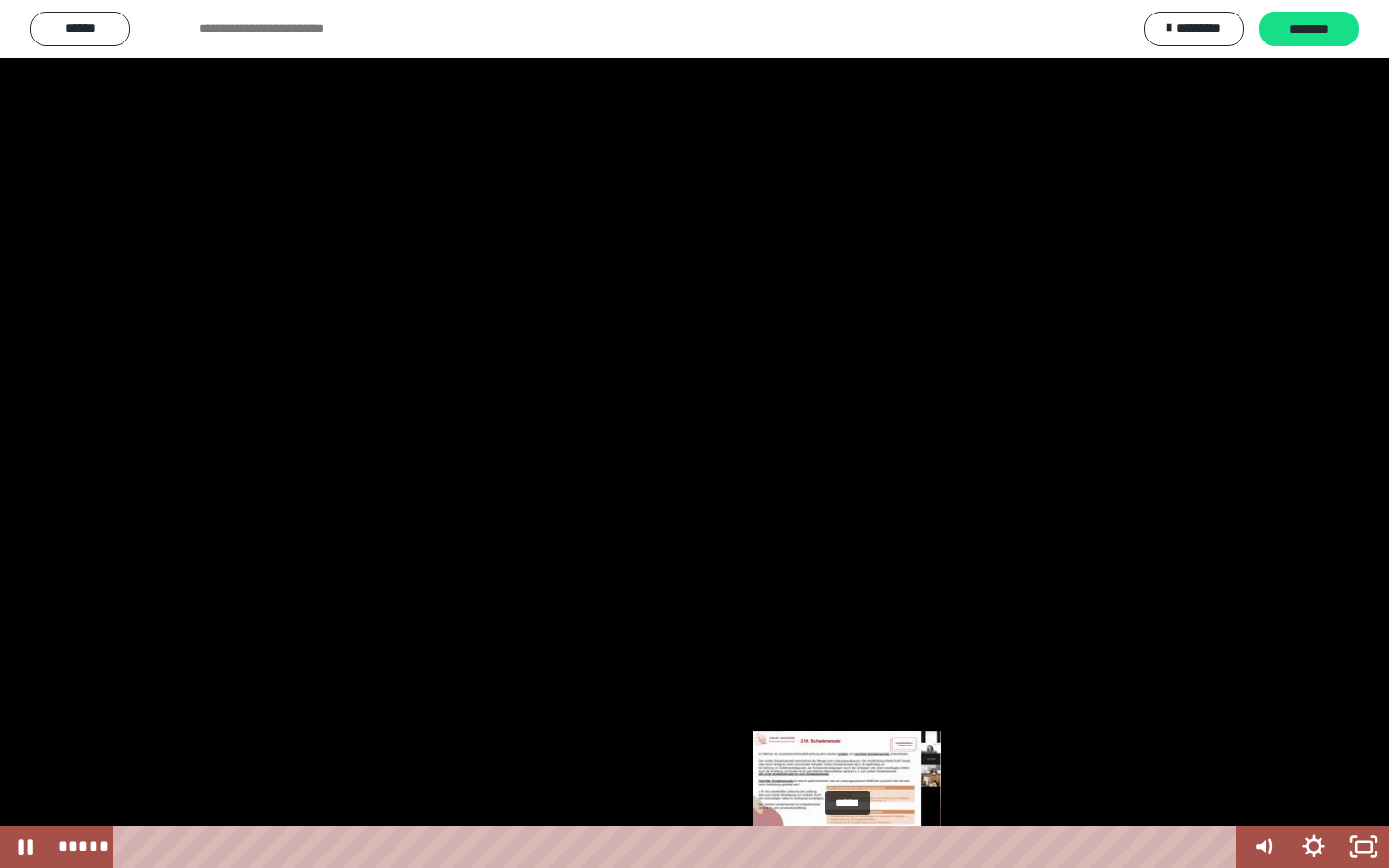 click on "*****" at bounding box center (678, 847) 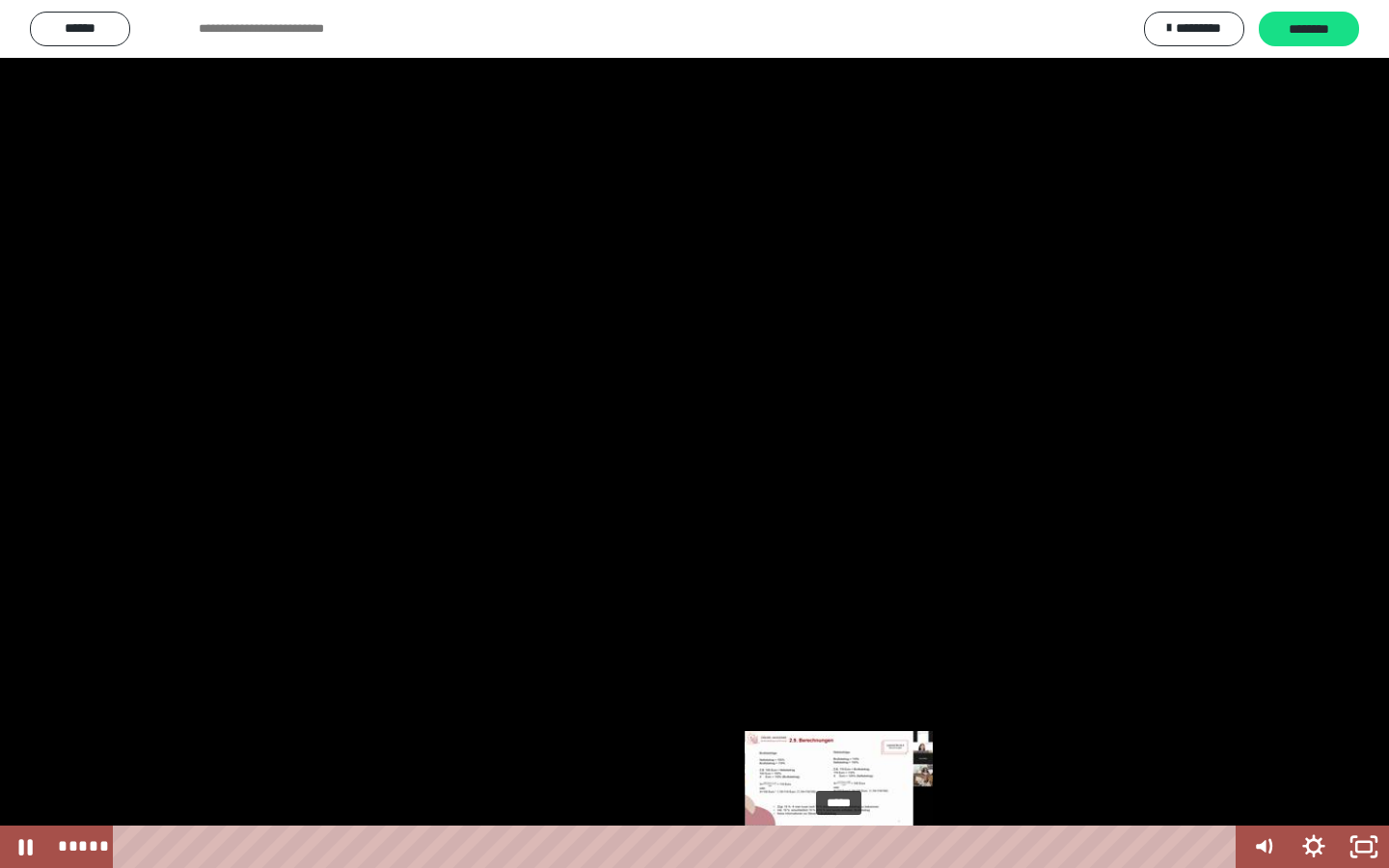 click at bounding box center [839, 847] 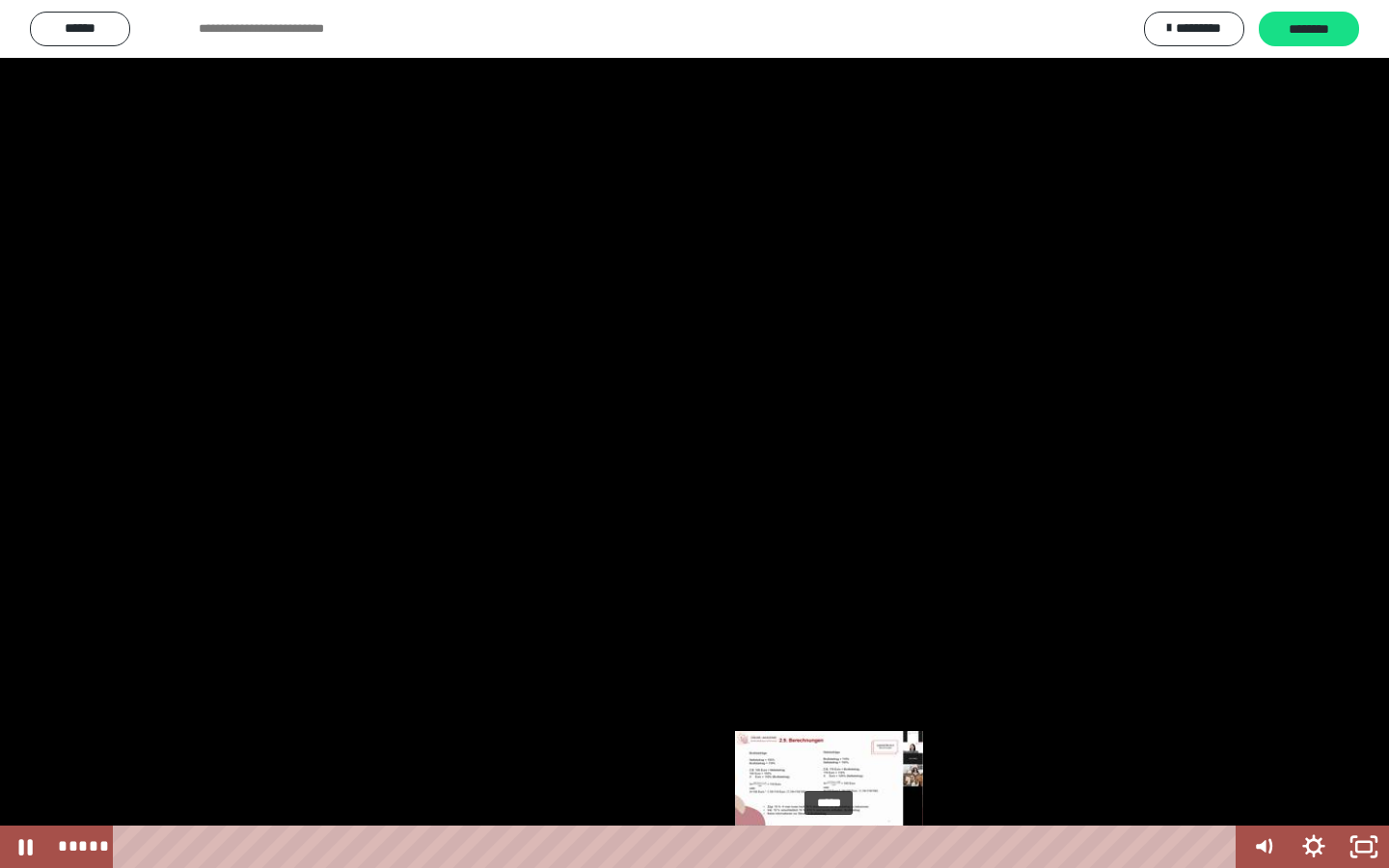 click on "*****" at bounding box center (678, 847) 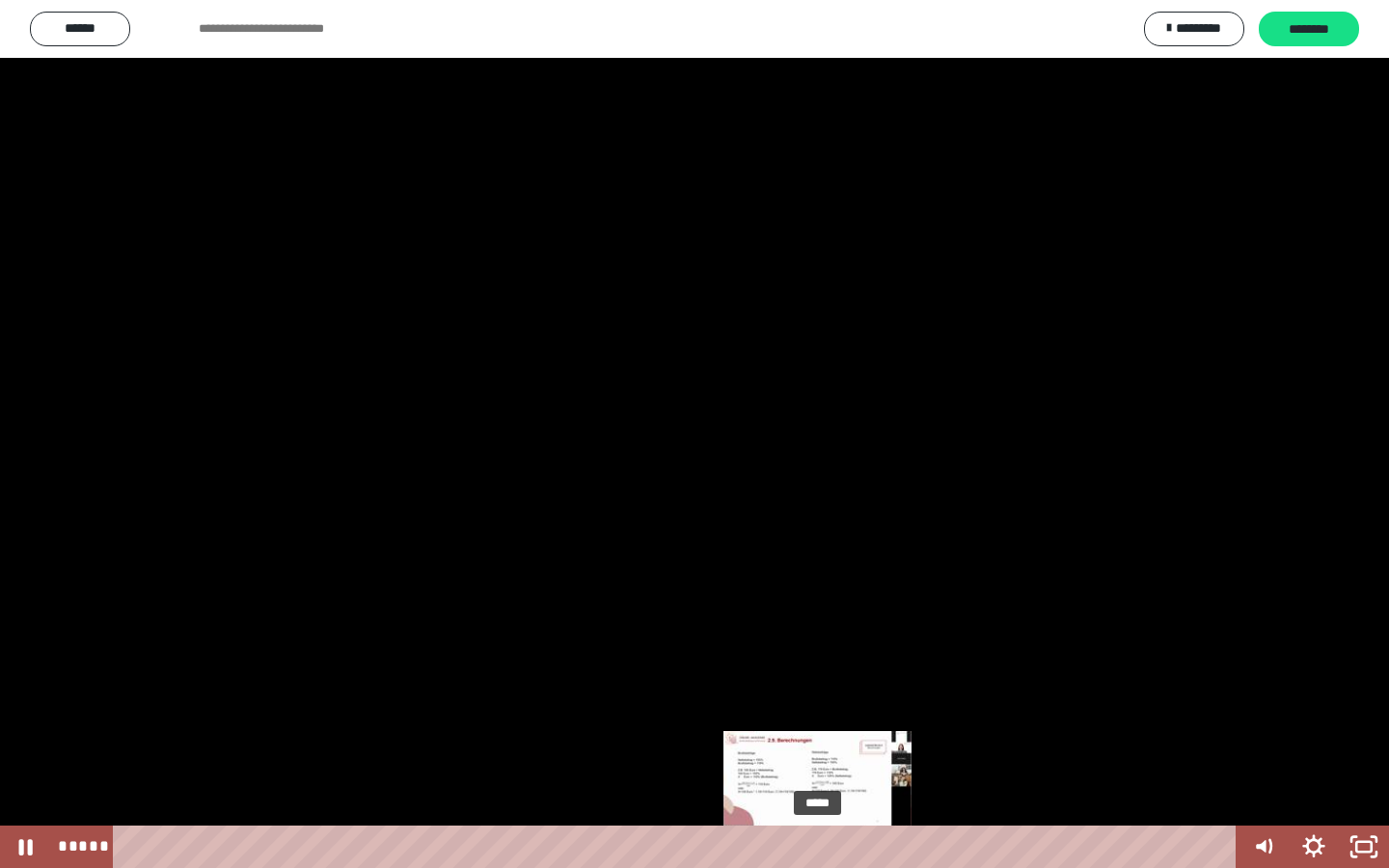 click on "*****" at bounding box center [678, 847] 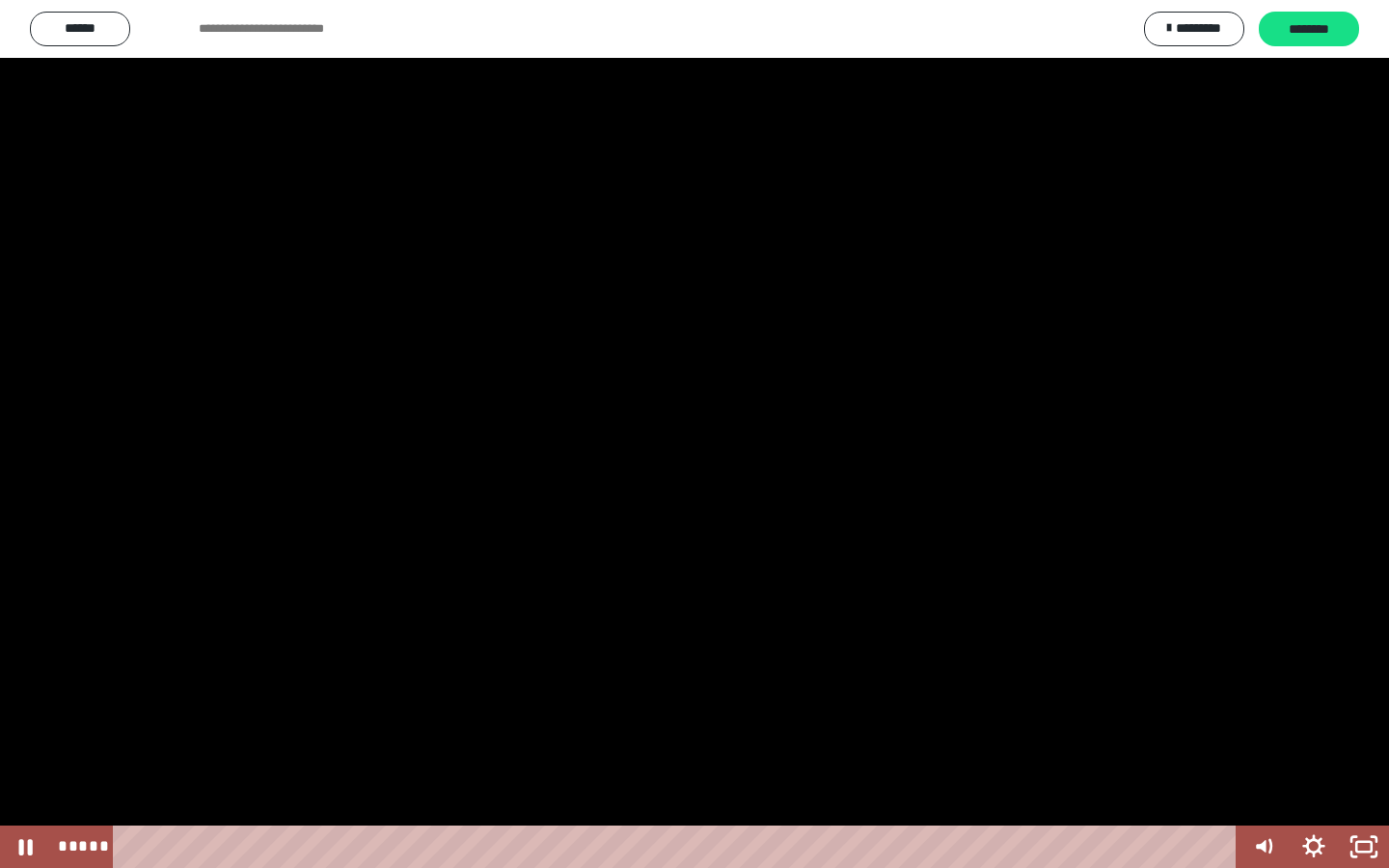 click at bounding box center (694, 434) 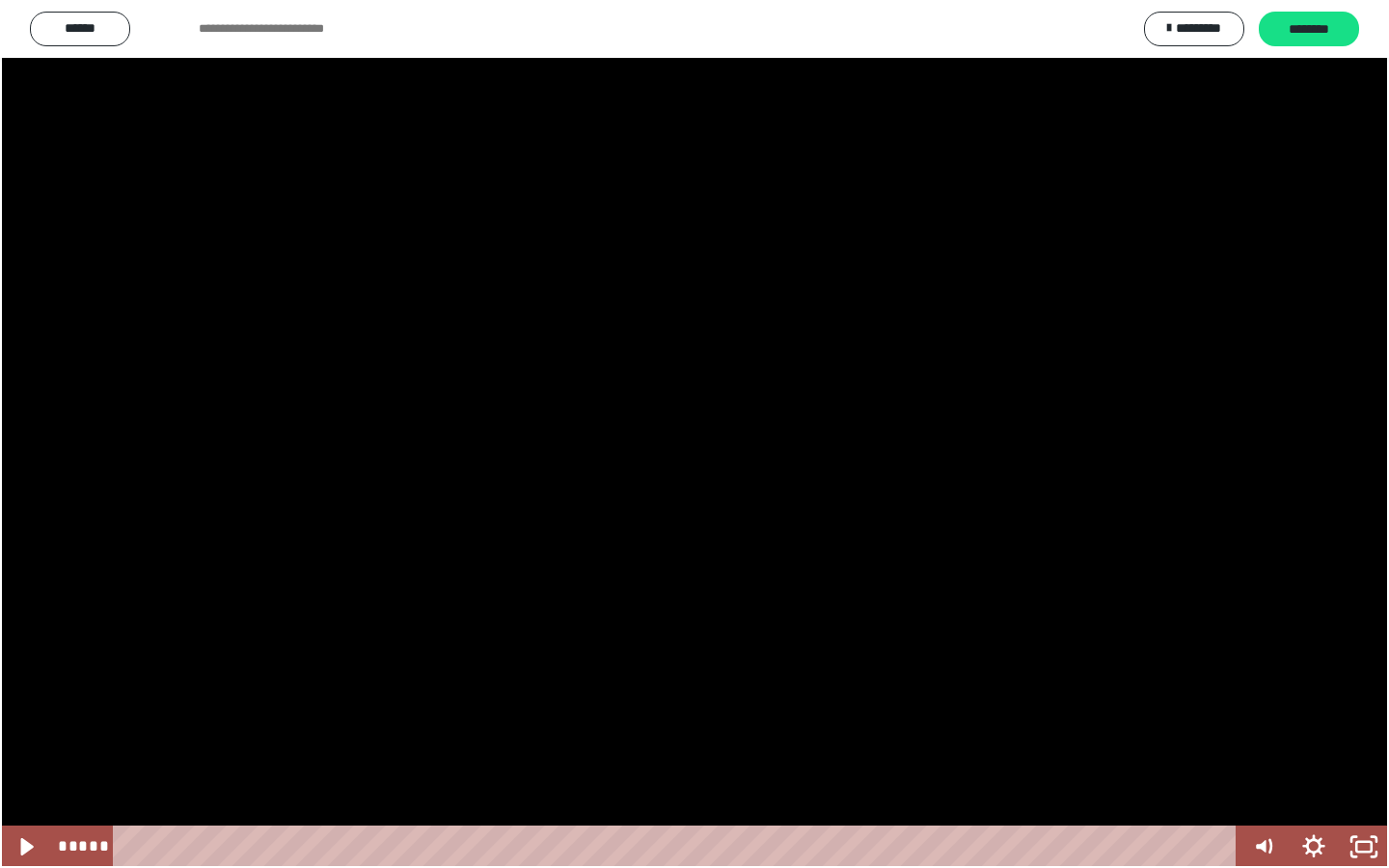 click at bounding box center (694, 434) 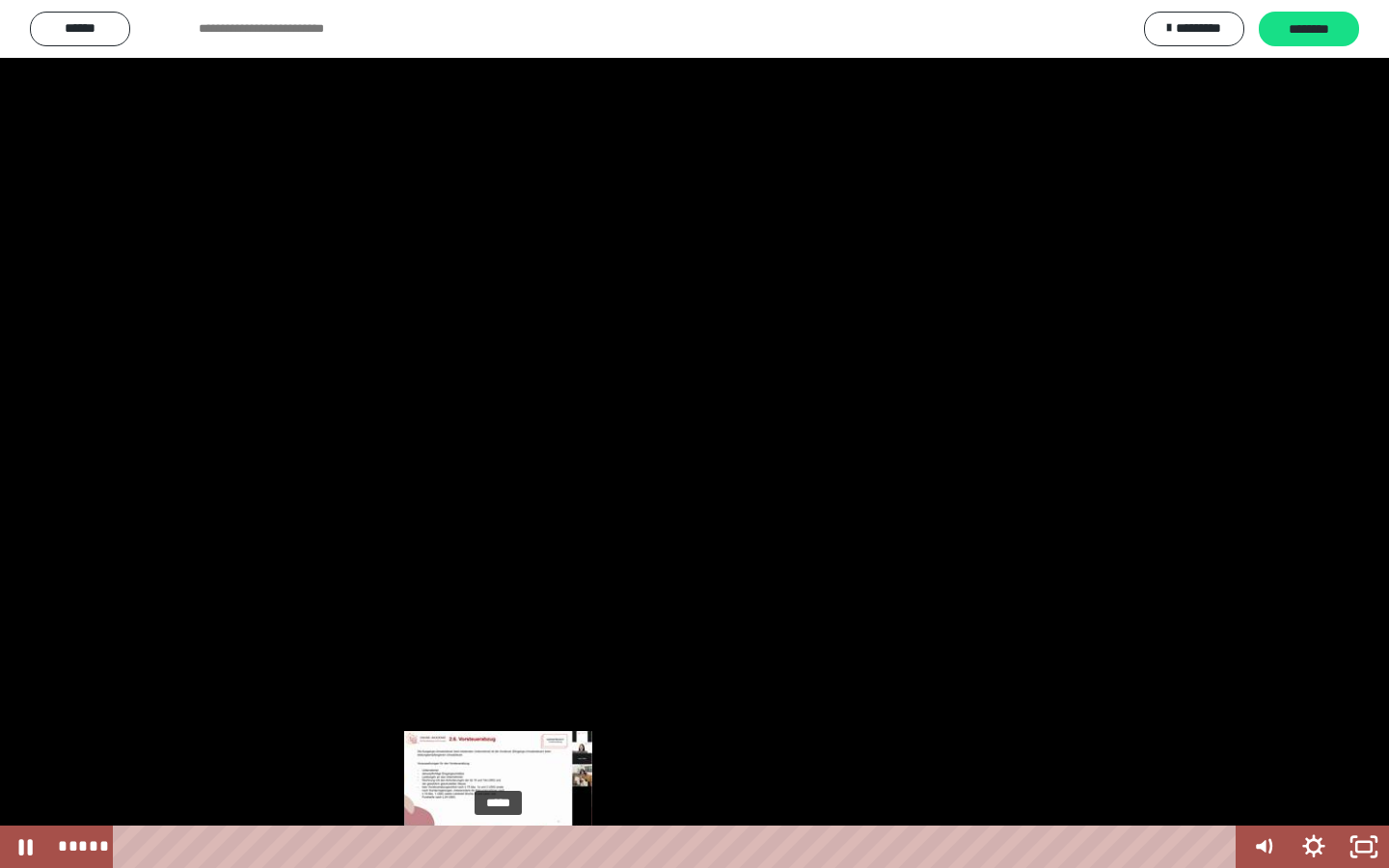 click on "*****" at bounding box center [678, 847] 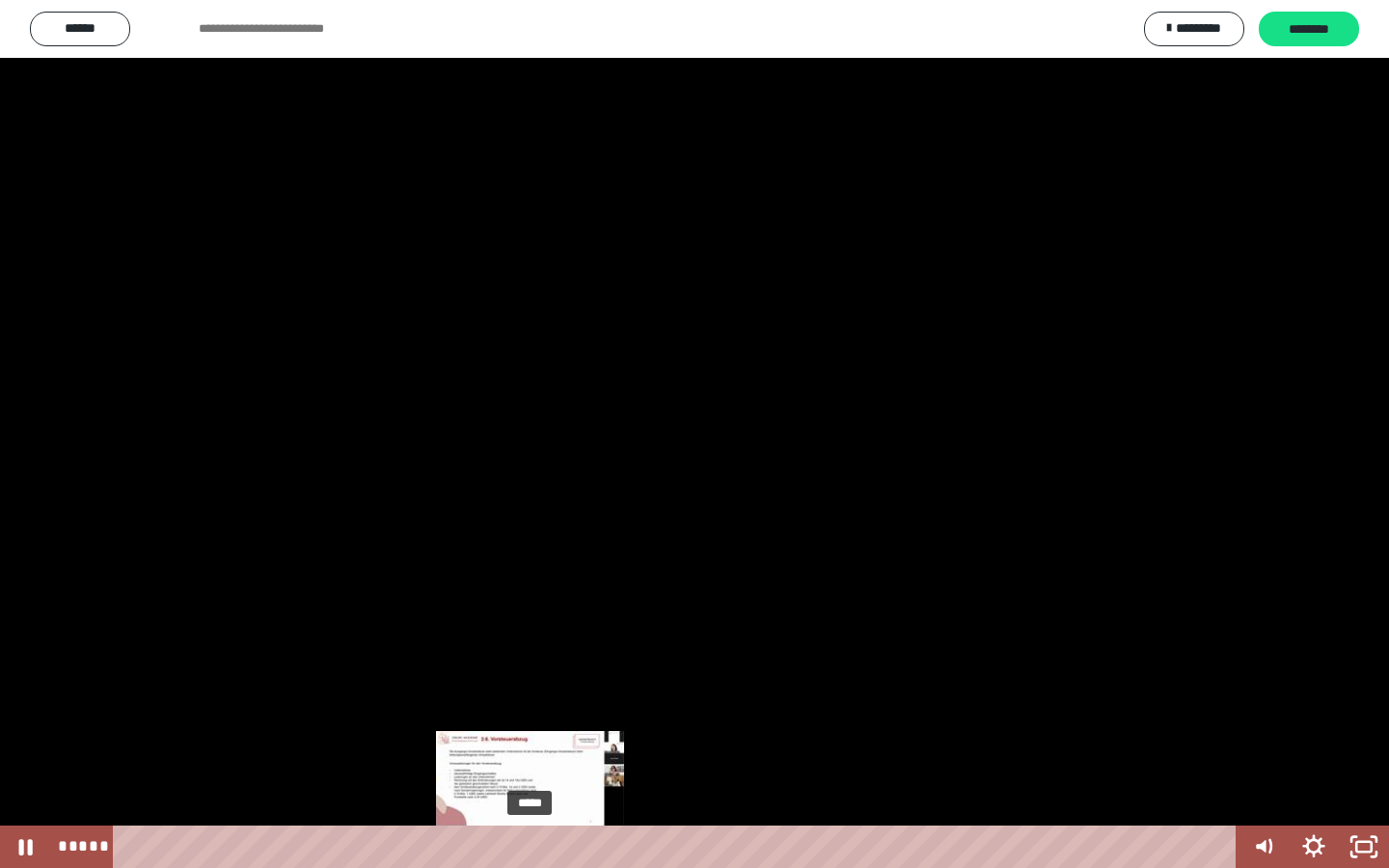 click on "*****" at bounding box center [678, 847] 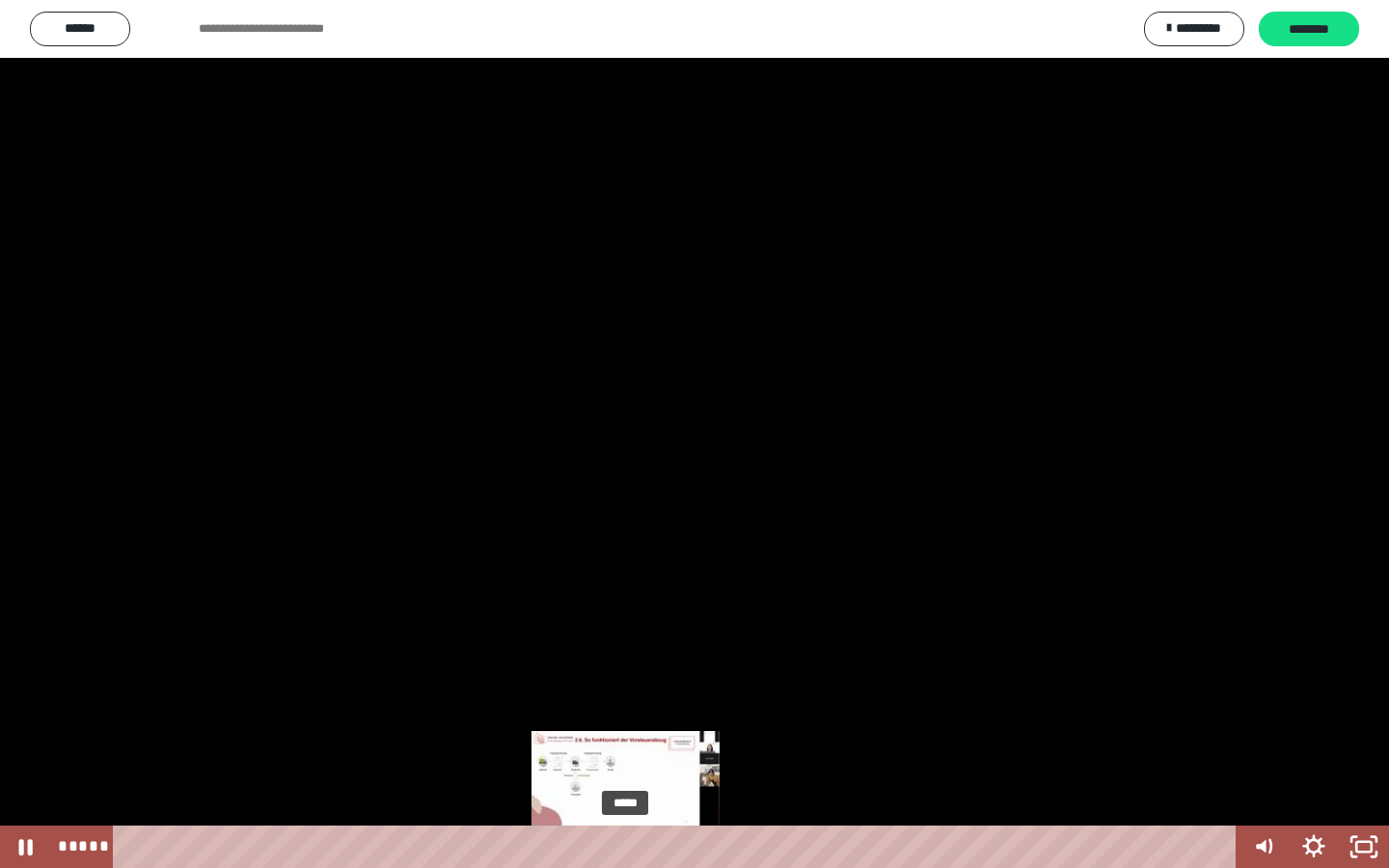 click on "*****" at bounding box center [678, 847] 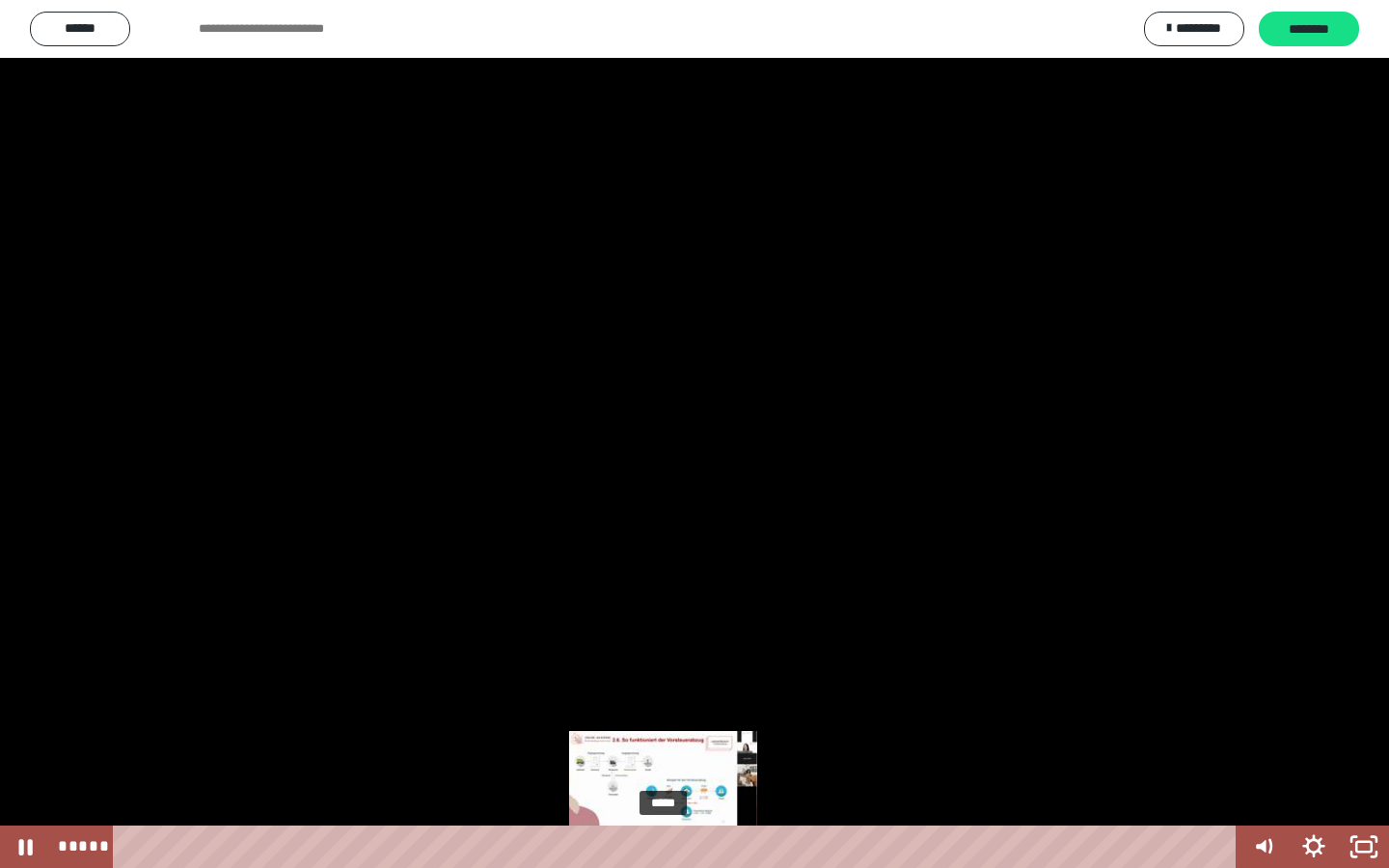 click on "*****" at bounding box center [678, 847] 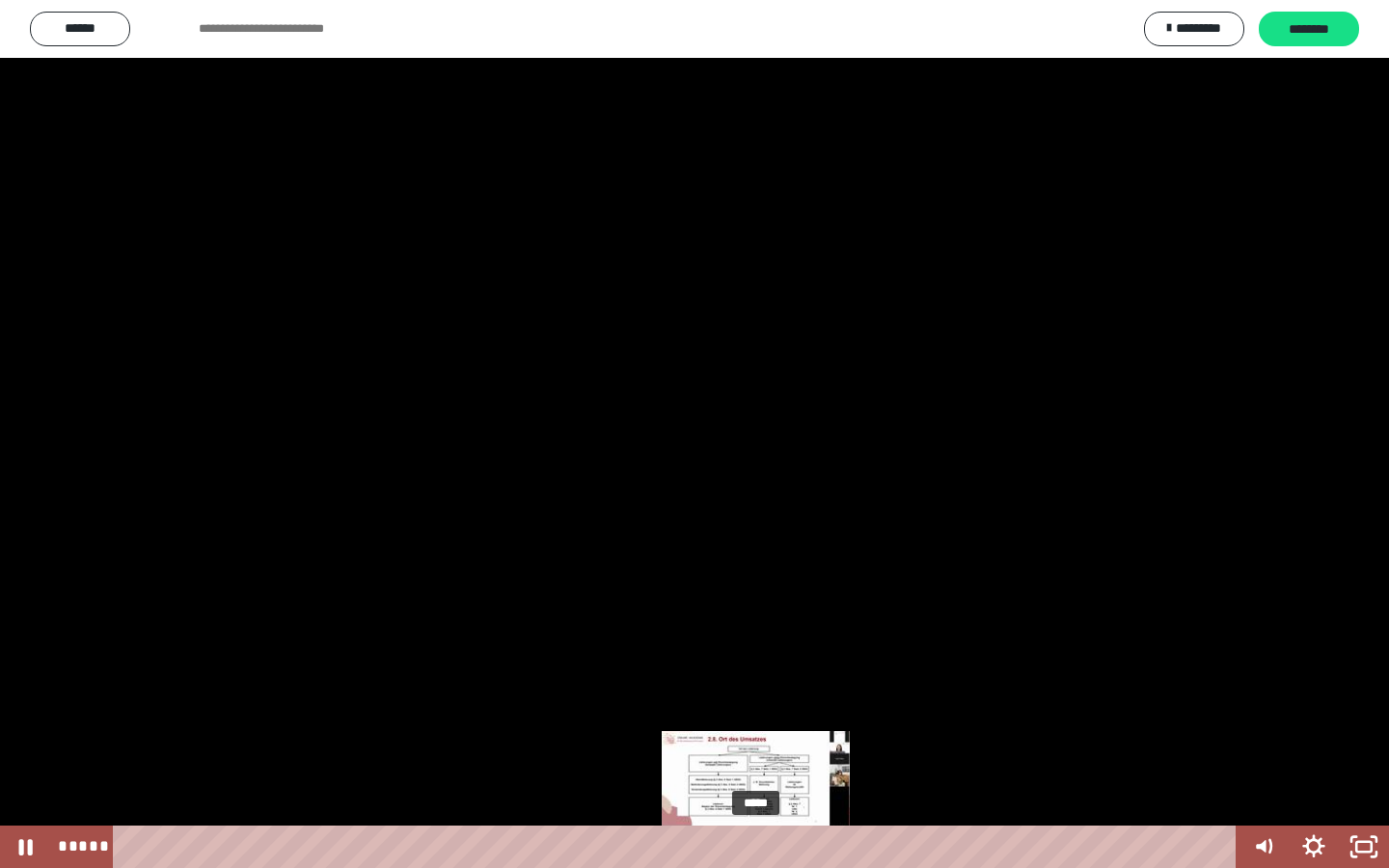 click on "*****" at bounding box center (678, 847) 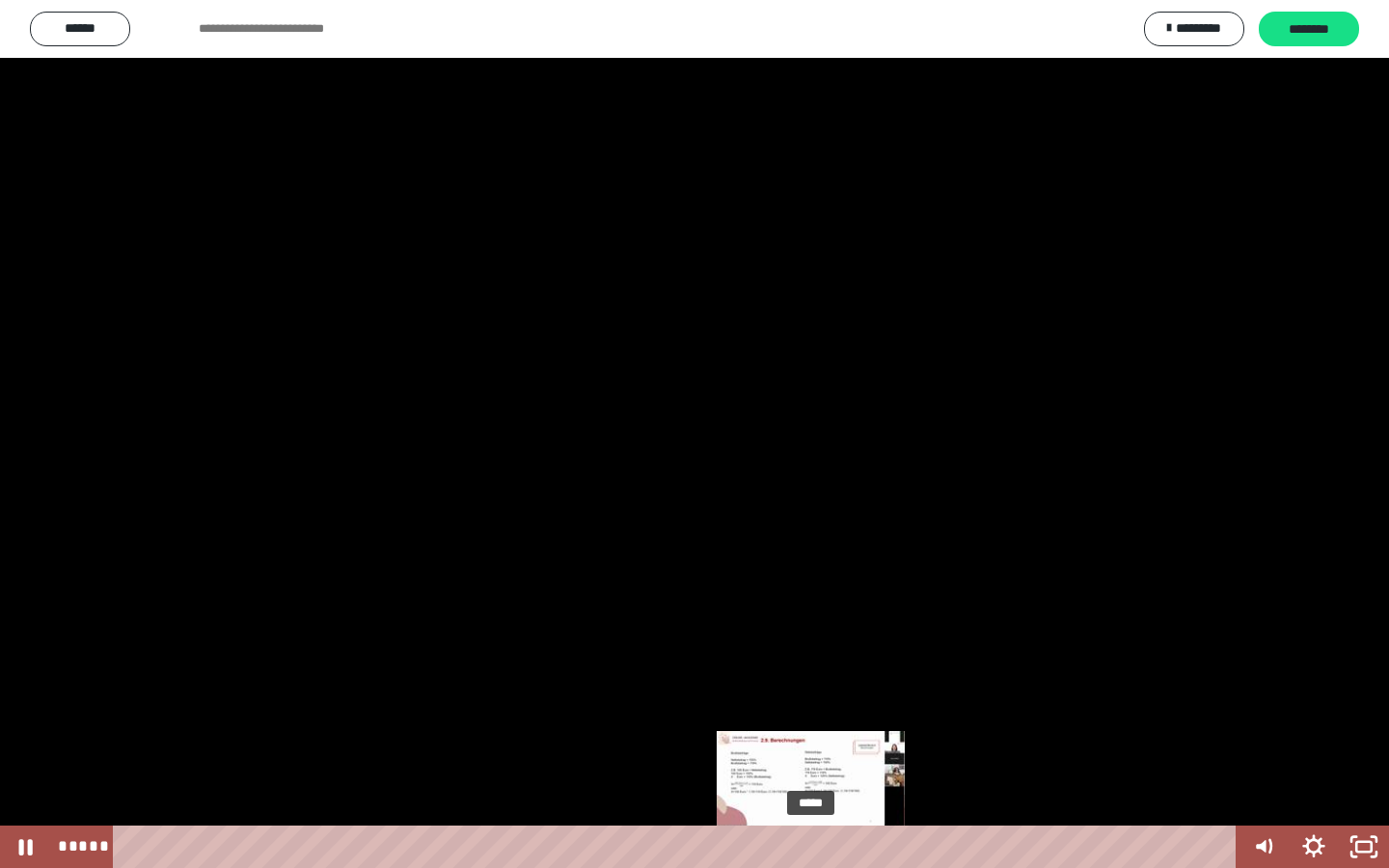 click on "*****" at bounding box center (678, 847) 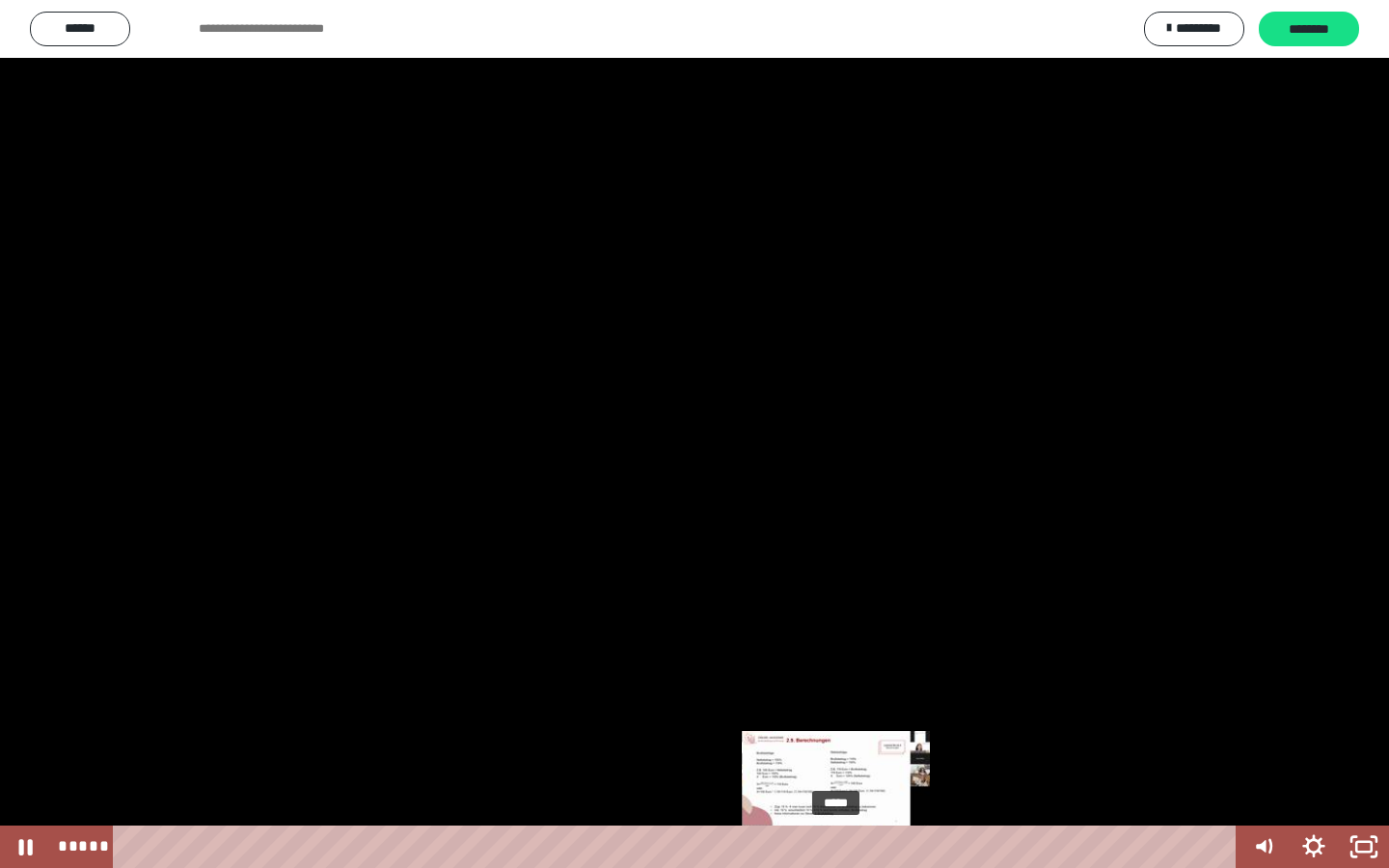click on "*****" at bounding box center [678, 847] 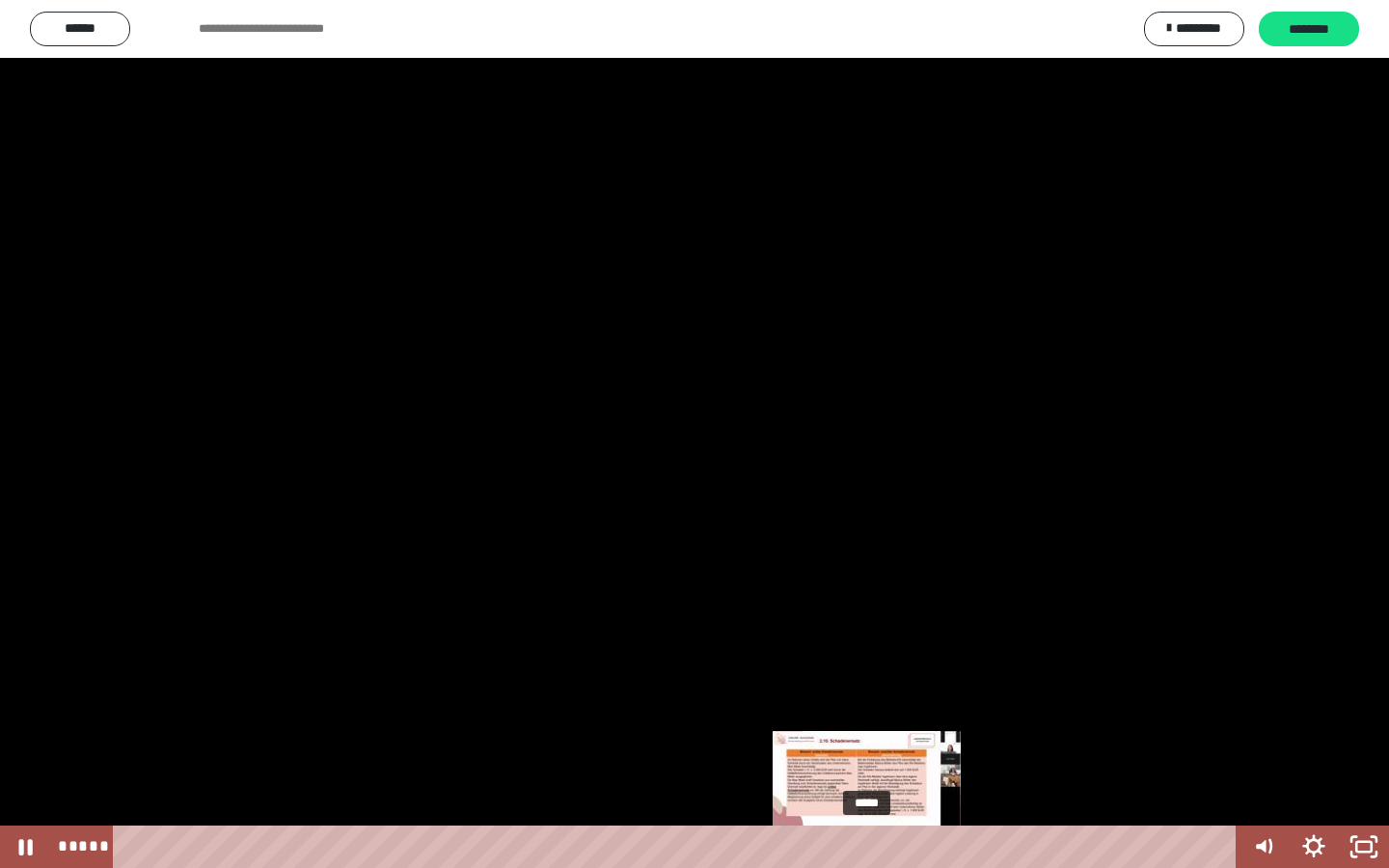 click on "*****" at bounding box center (678, 847) 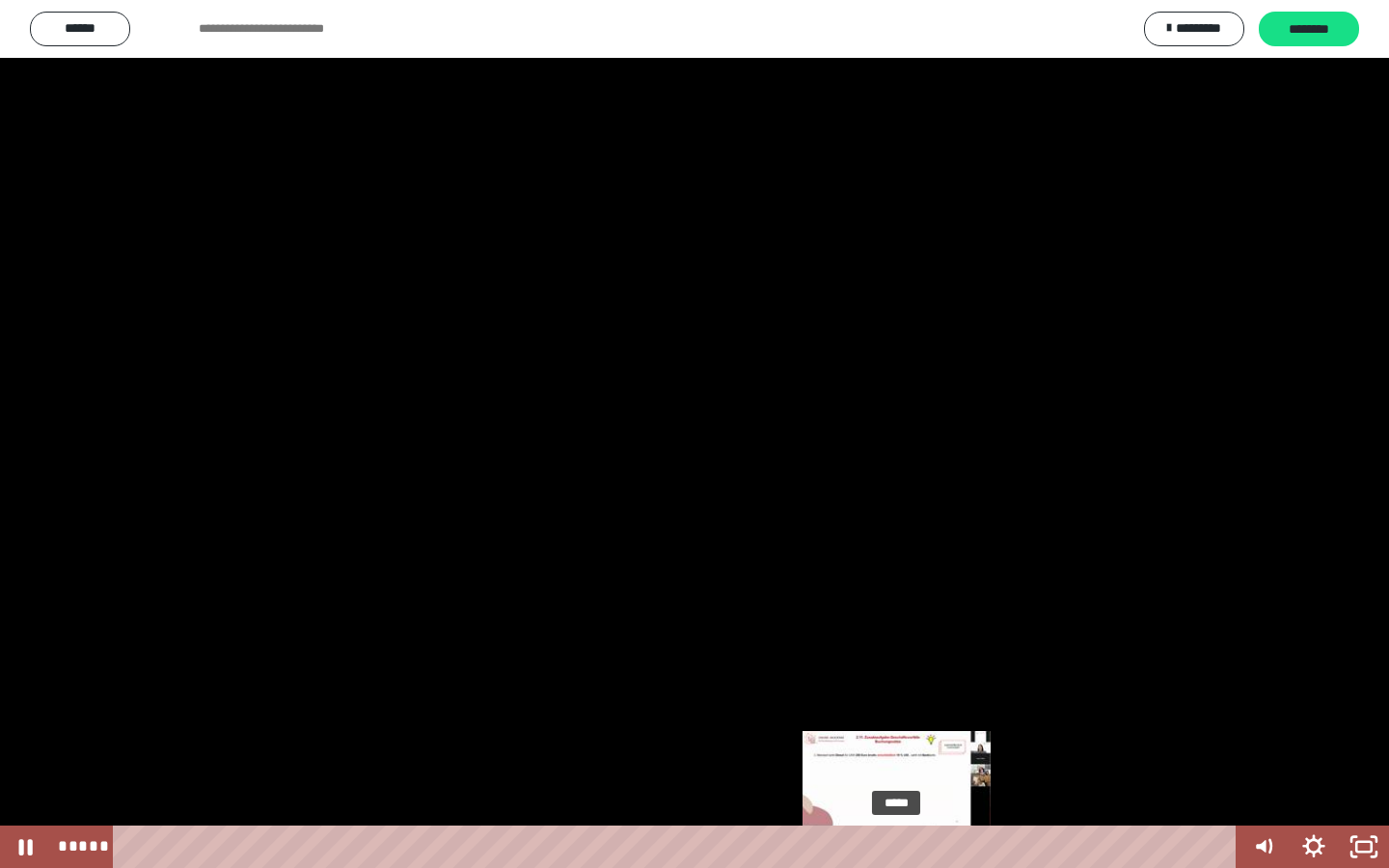 click on "*****" at bounding box center (678, 847) 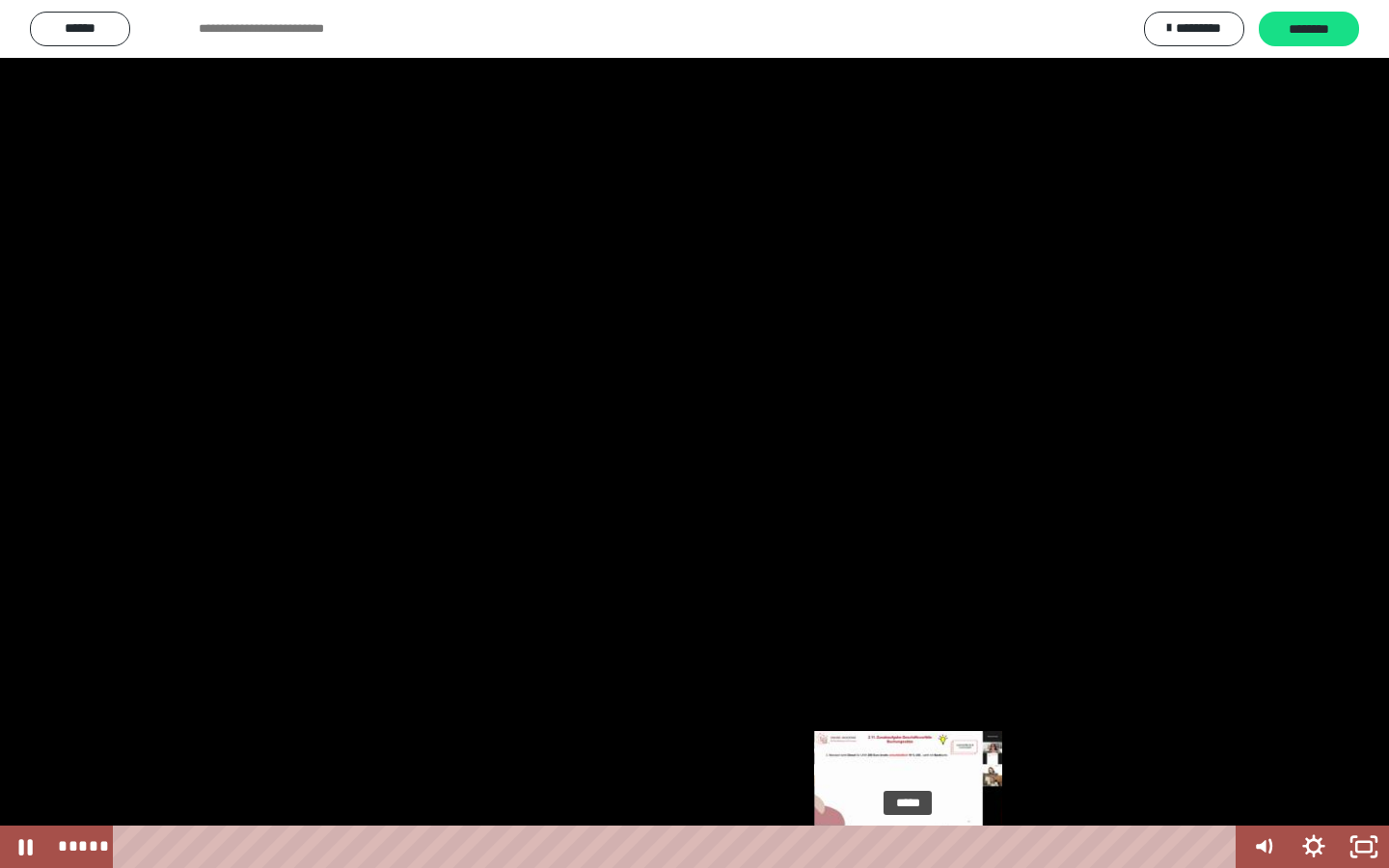 click on "*****" at bounding box center [678, 847] 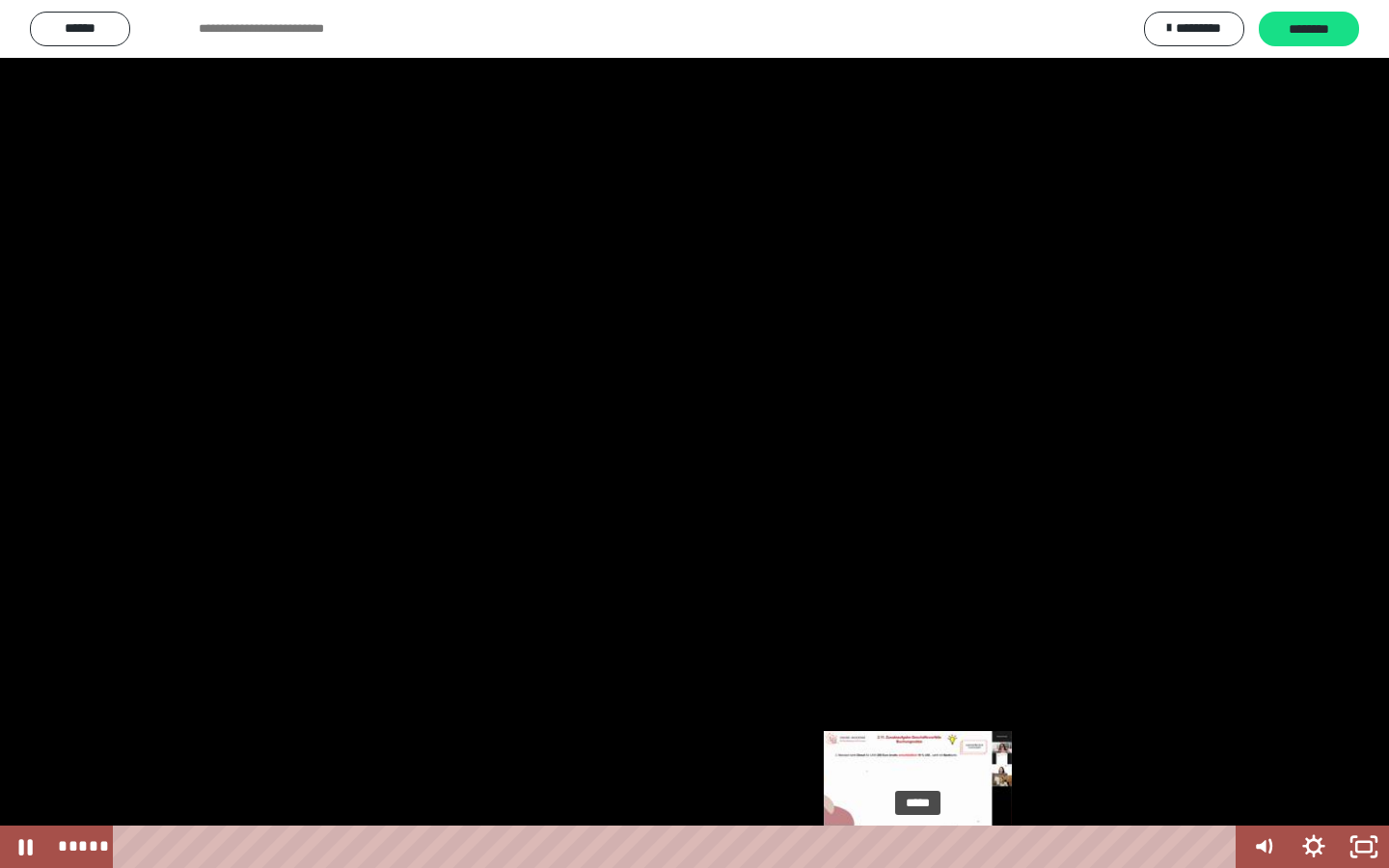 click on "*****" at bounding box center (678, 847) 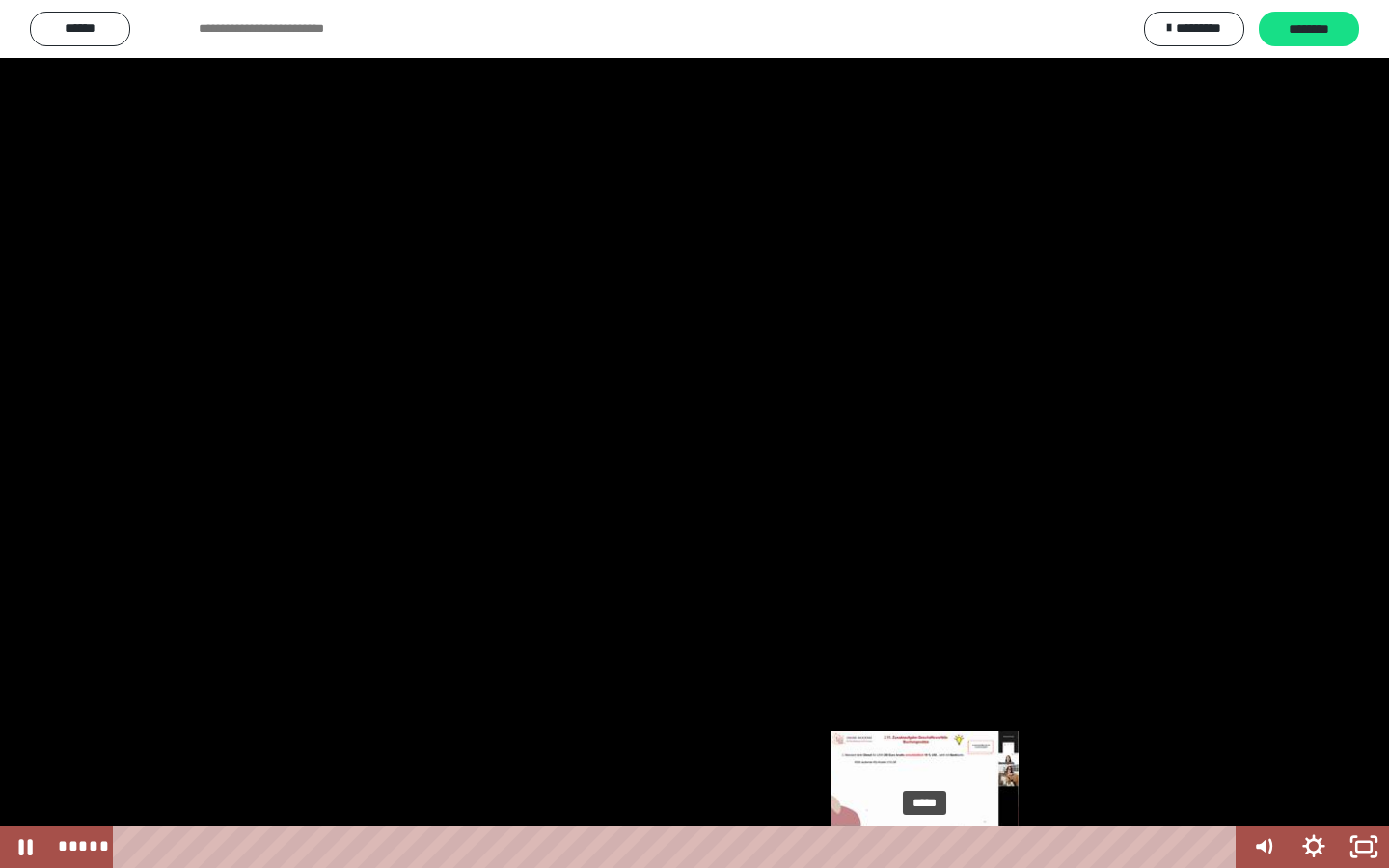 click on "*****" at bounding box center [678, 847] 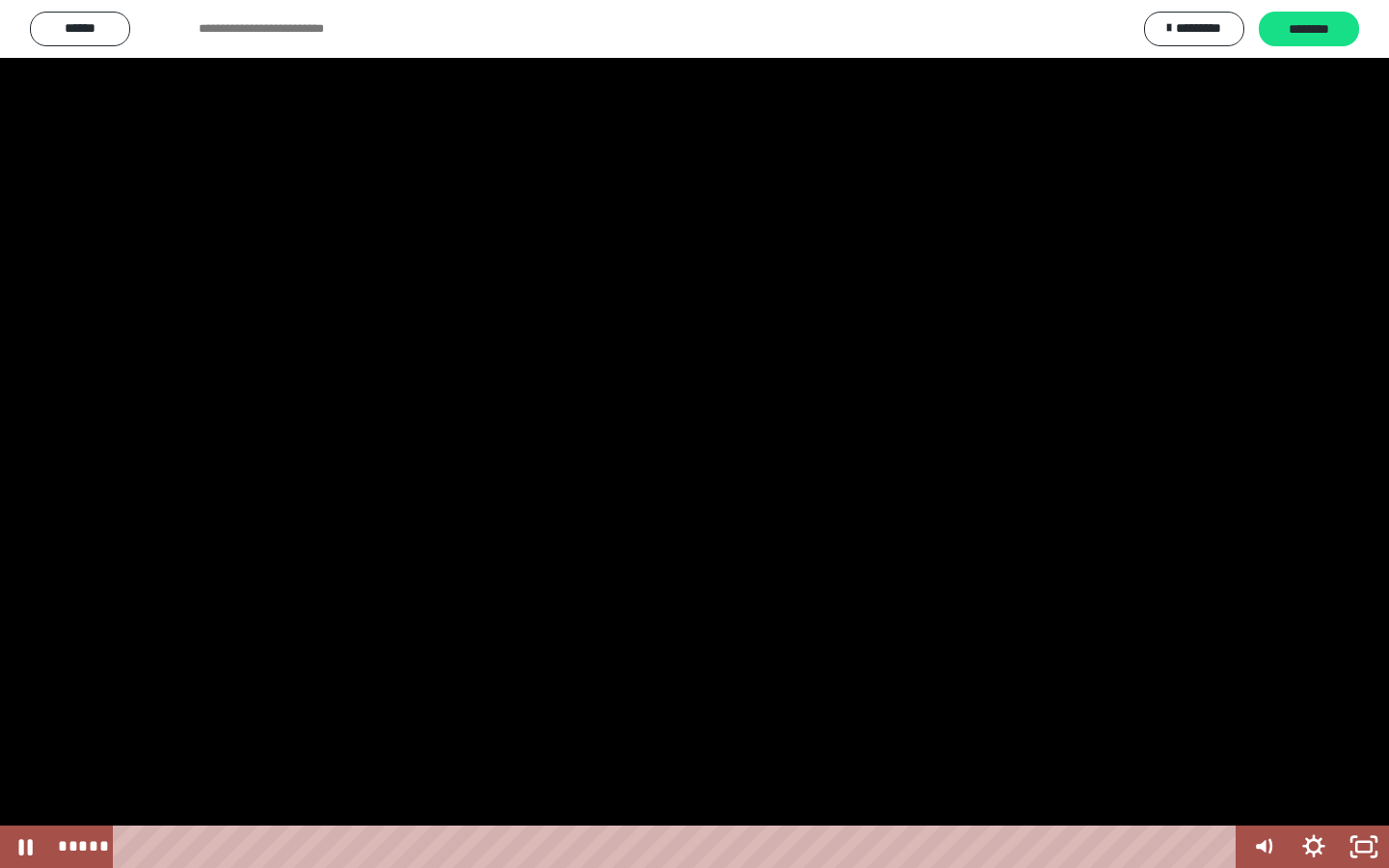 click at bounding box center [694, 434] 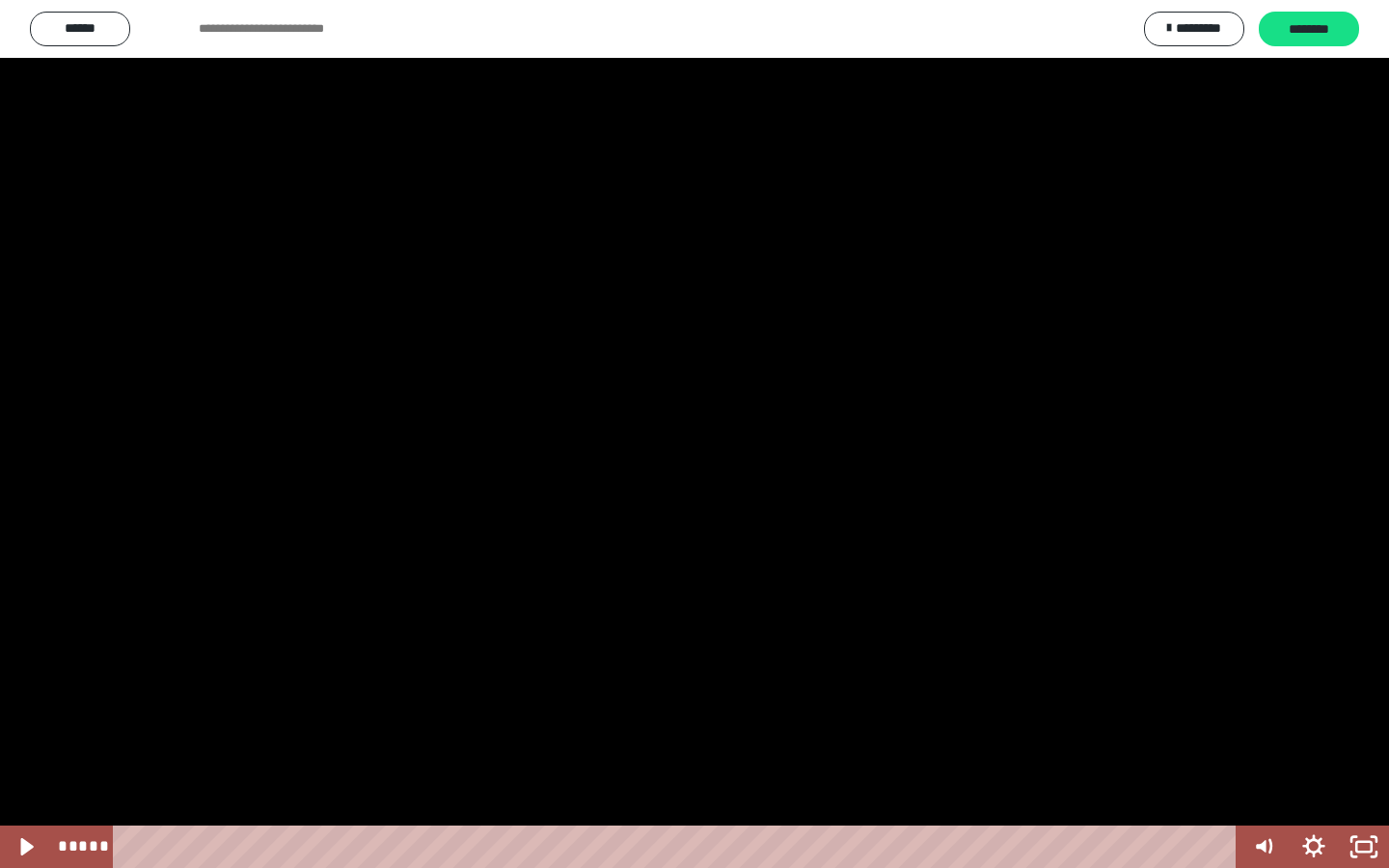 click at bounding box center [694, 434] 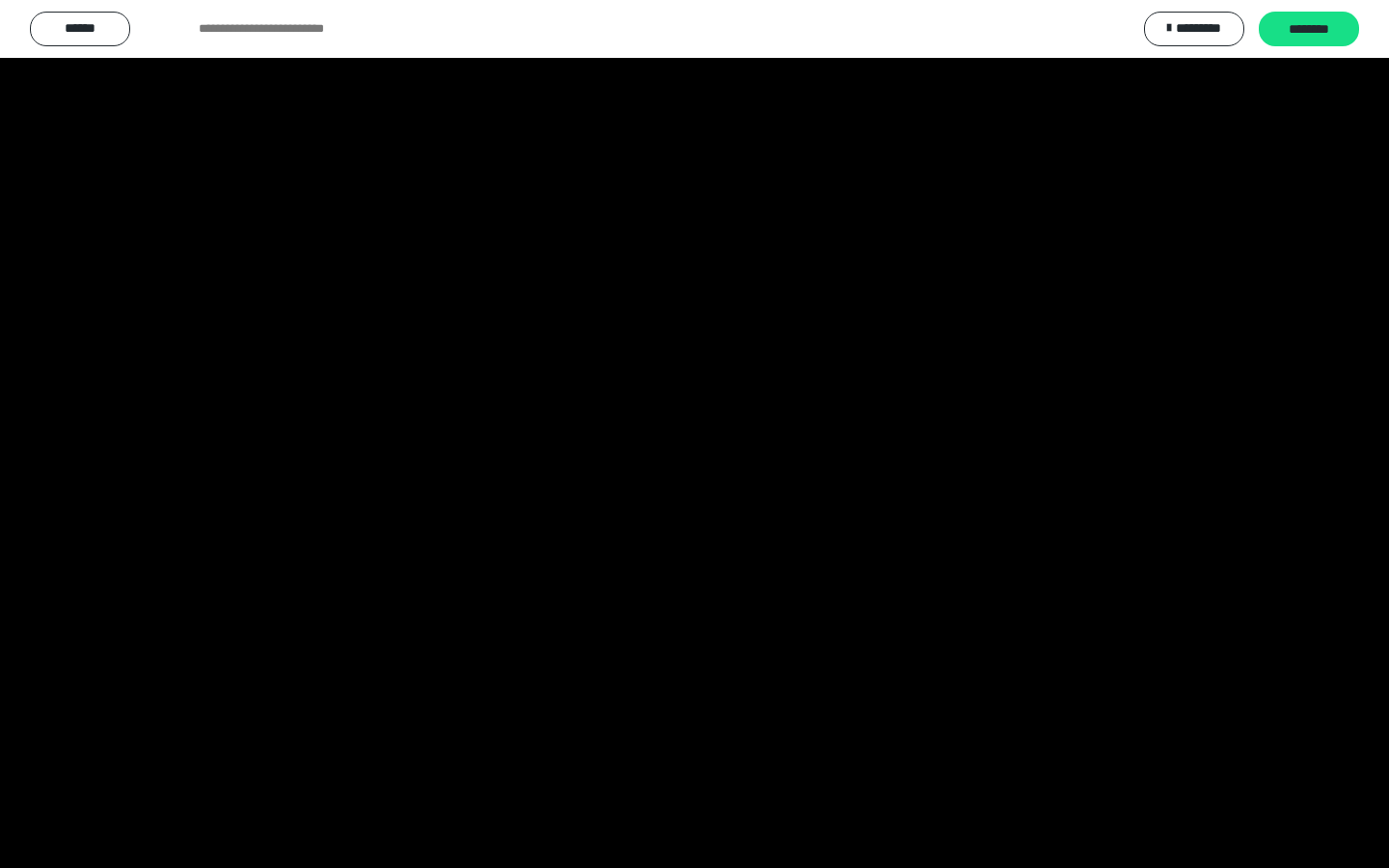 click at bounding box center (694, 434) 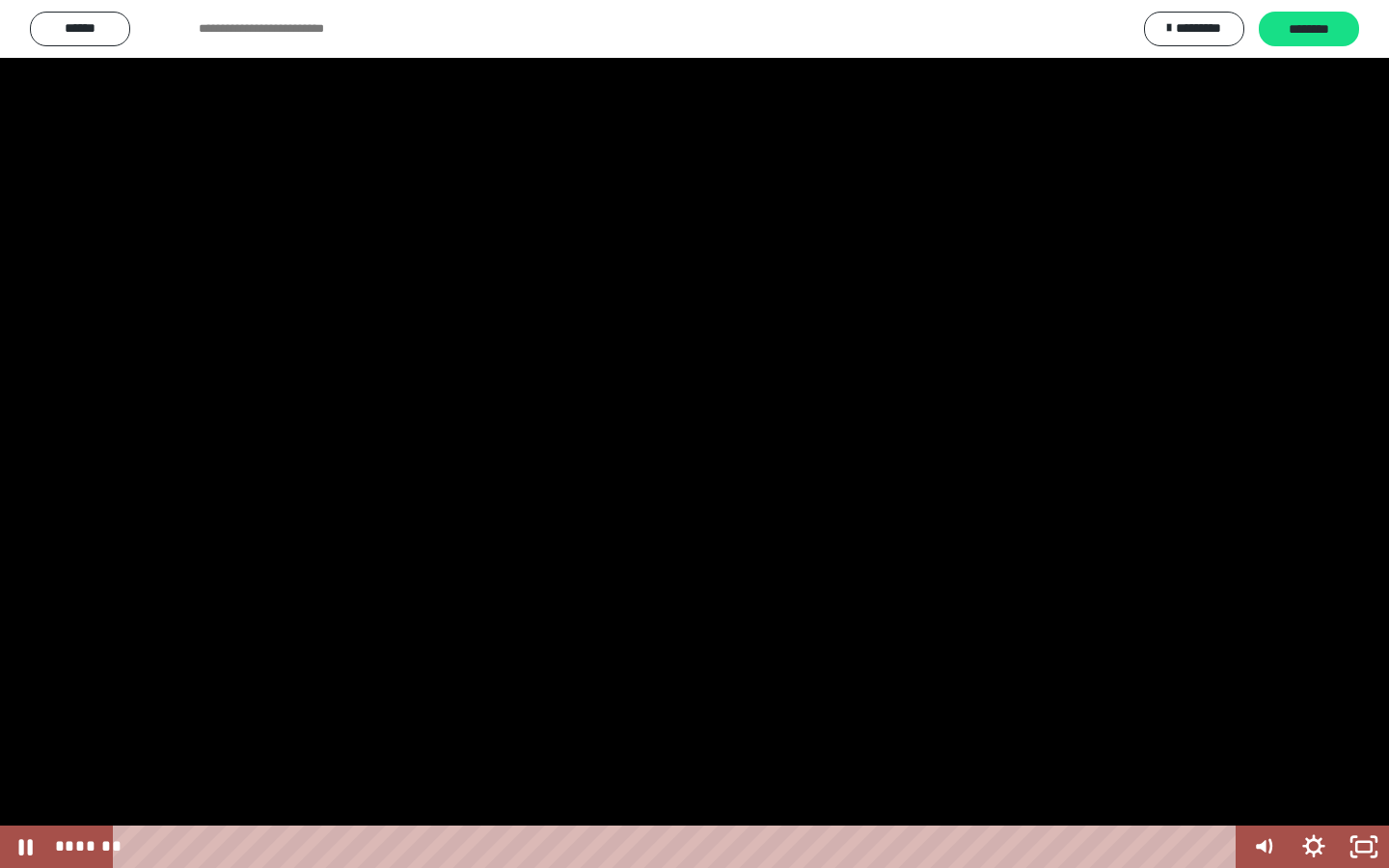 click at bounding box center (694, 434) 